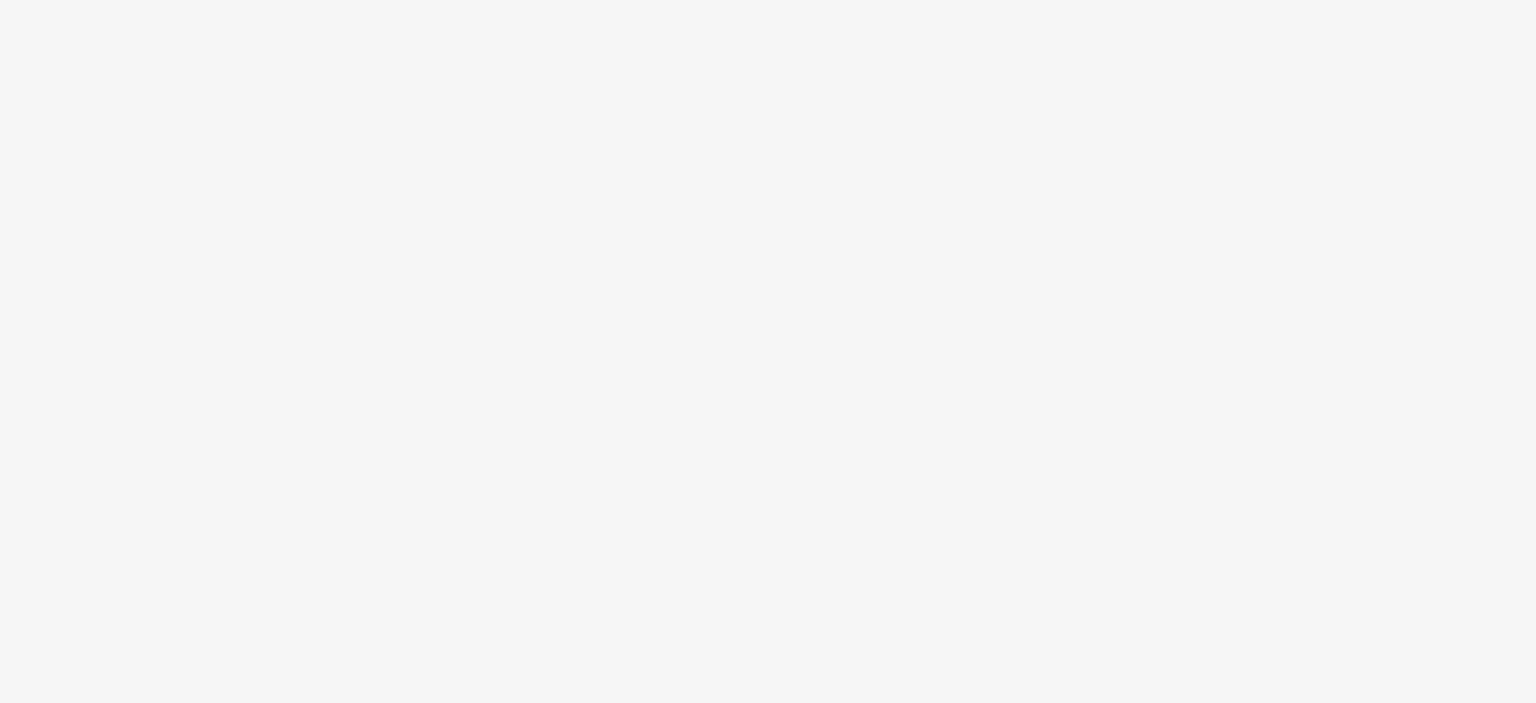 scroll, scrollTop: 0, scrollLeft: 0, axis: both 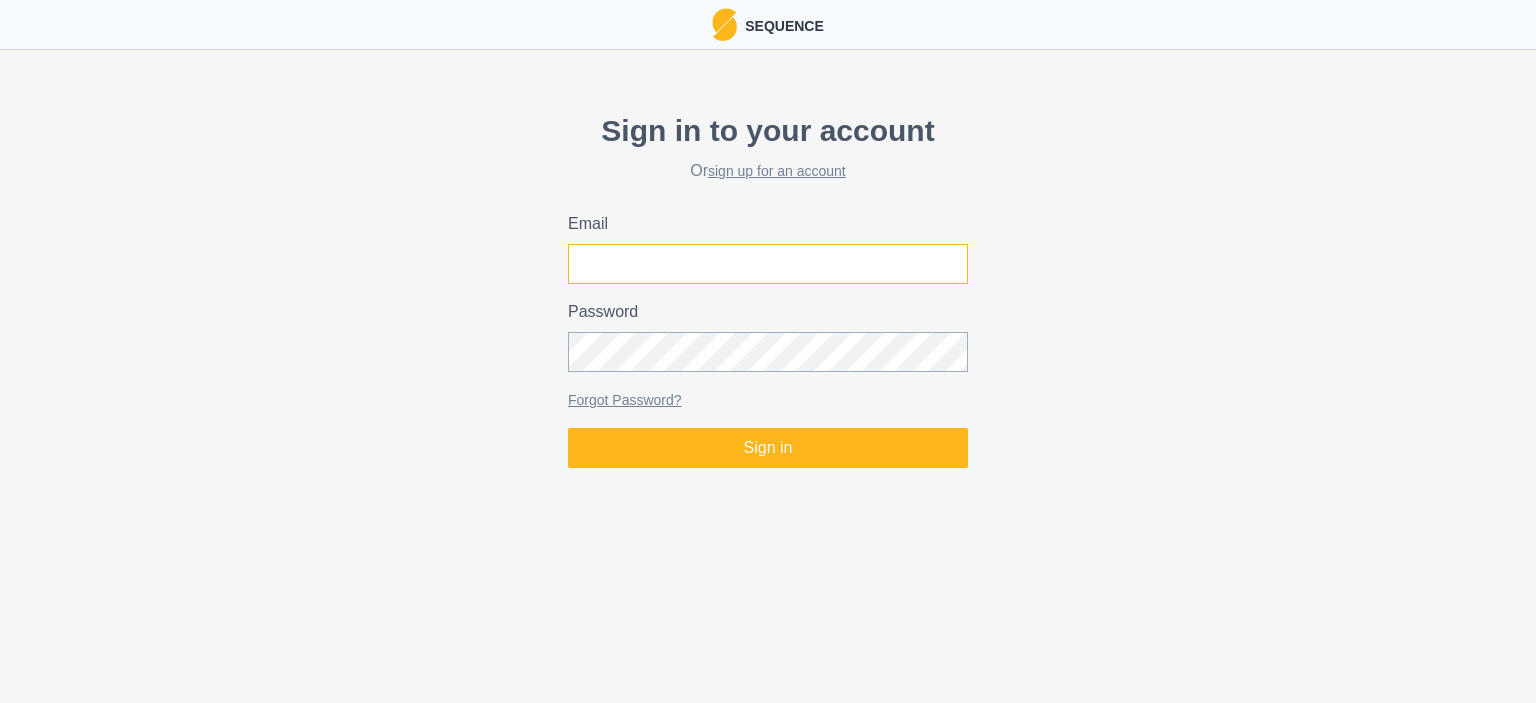 click on "Email" at bounding box center (768, 264) 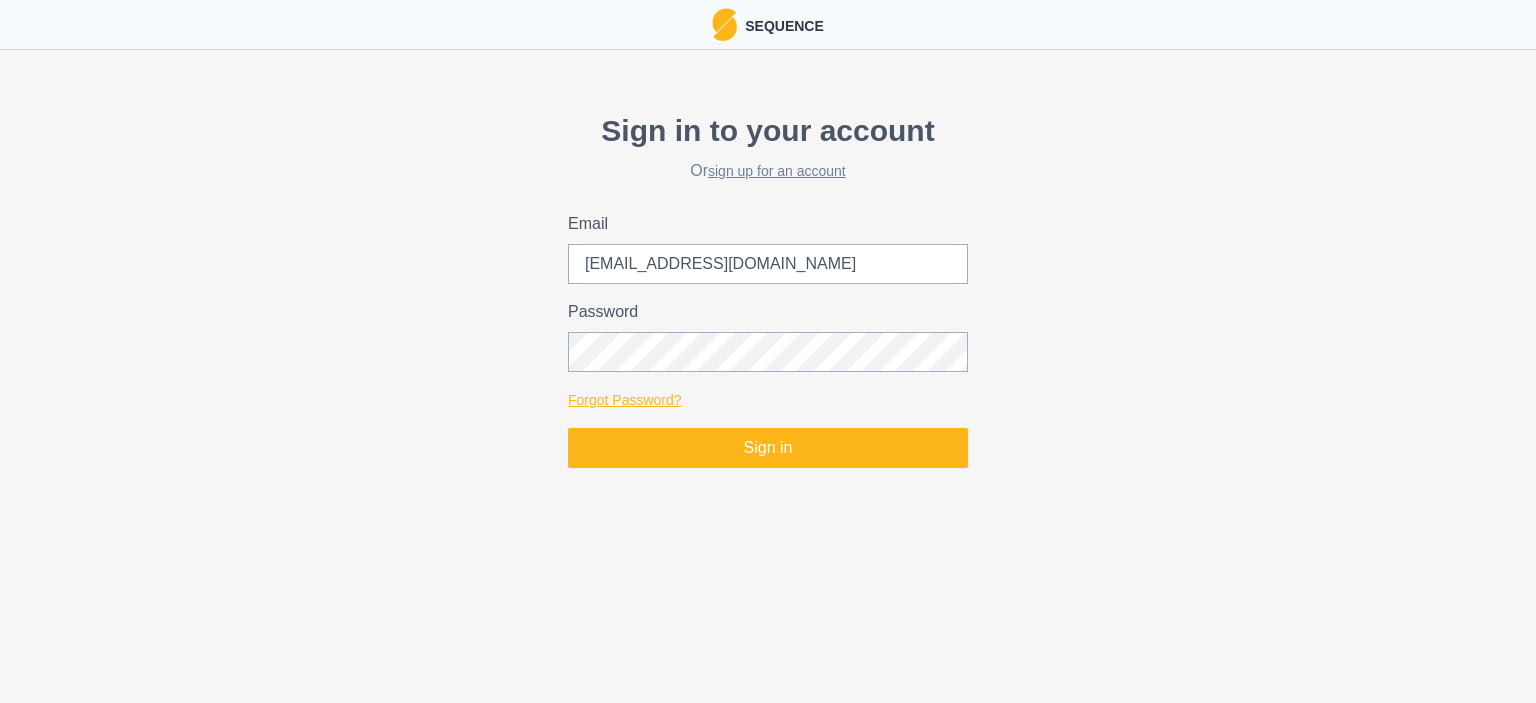 click on "Forgot Password?" at bounding box center (625, 400) 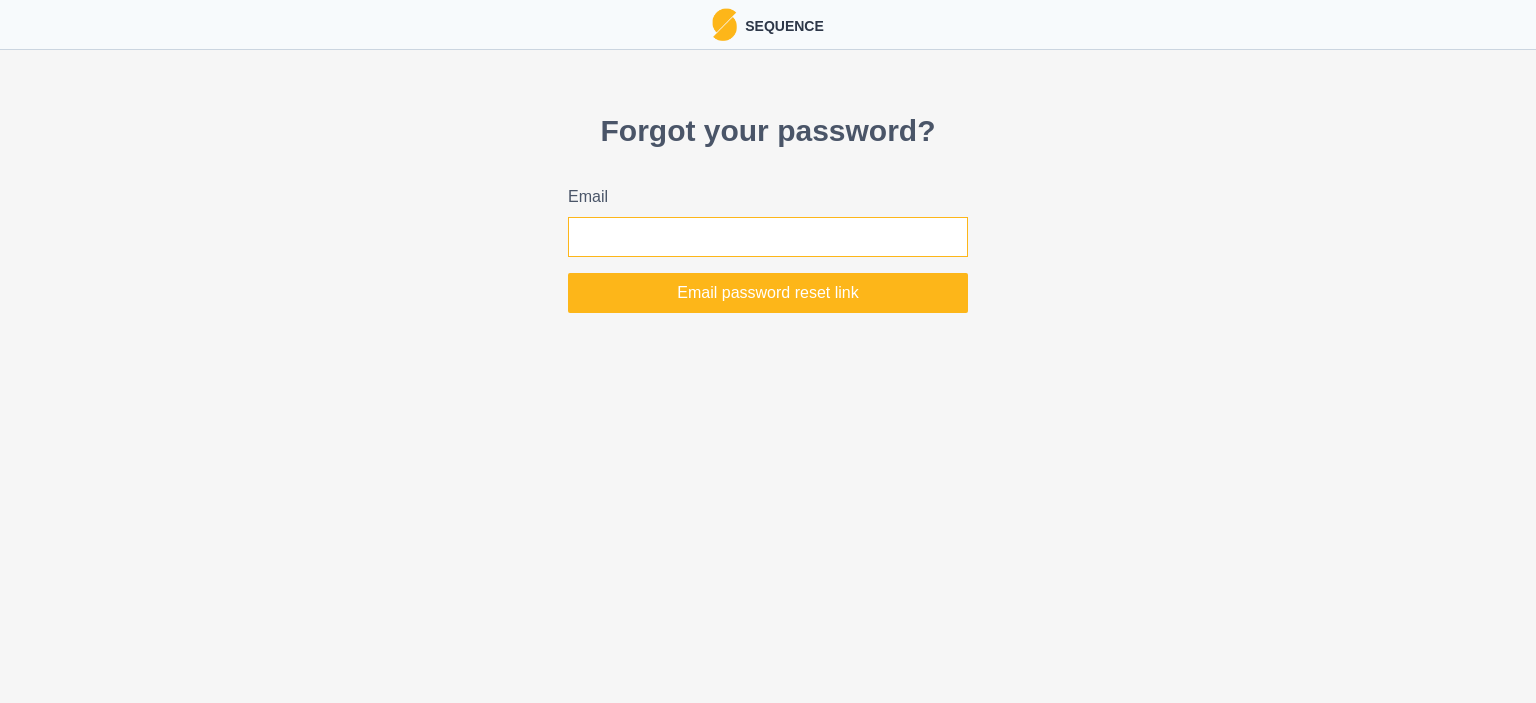 click on "Email" at bounding box center (768, 237) 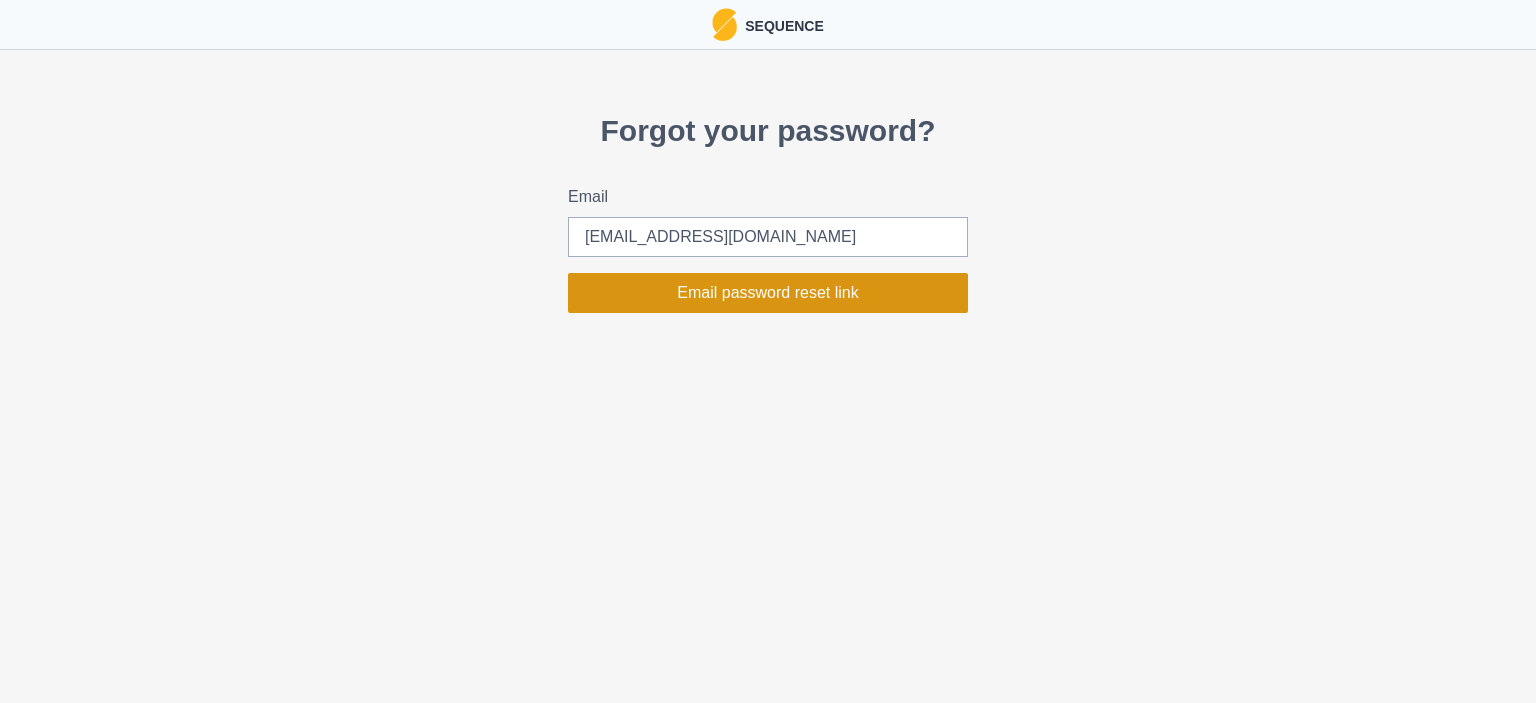 click on "Email password reset link" at bounding box center (768, 293) 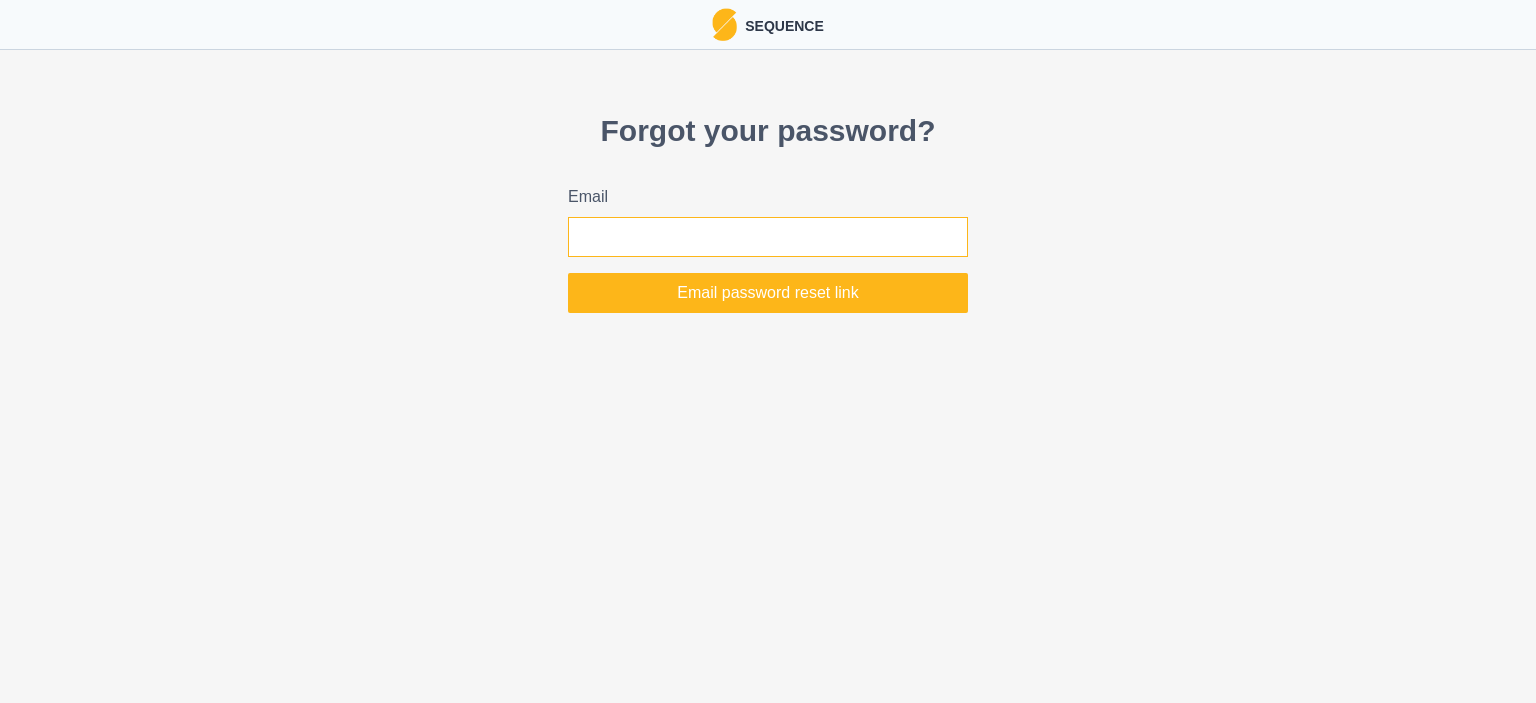 click on "Email" at bounding box center [768, 237] 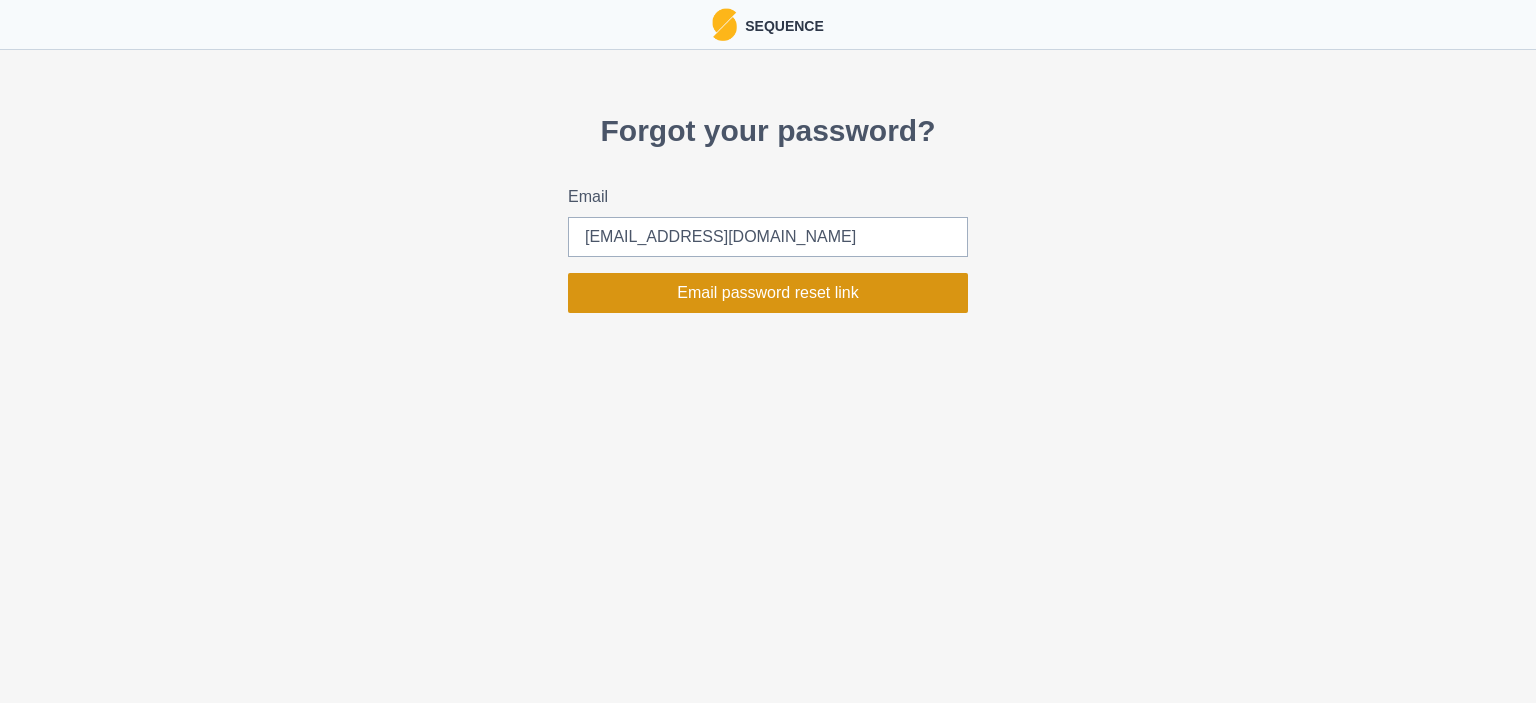 click on "Email password reset link" at bounding box center (768, 293) 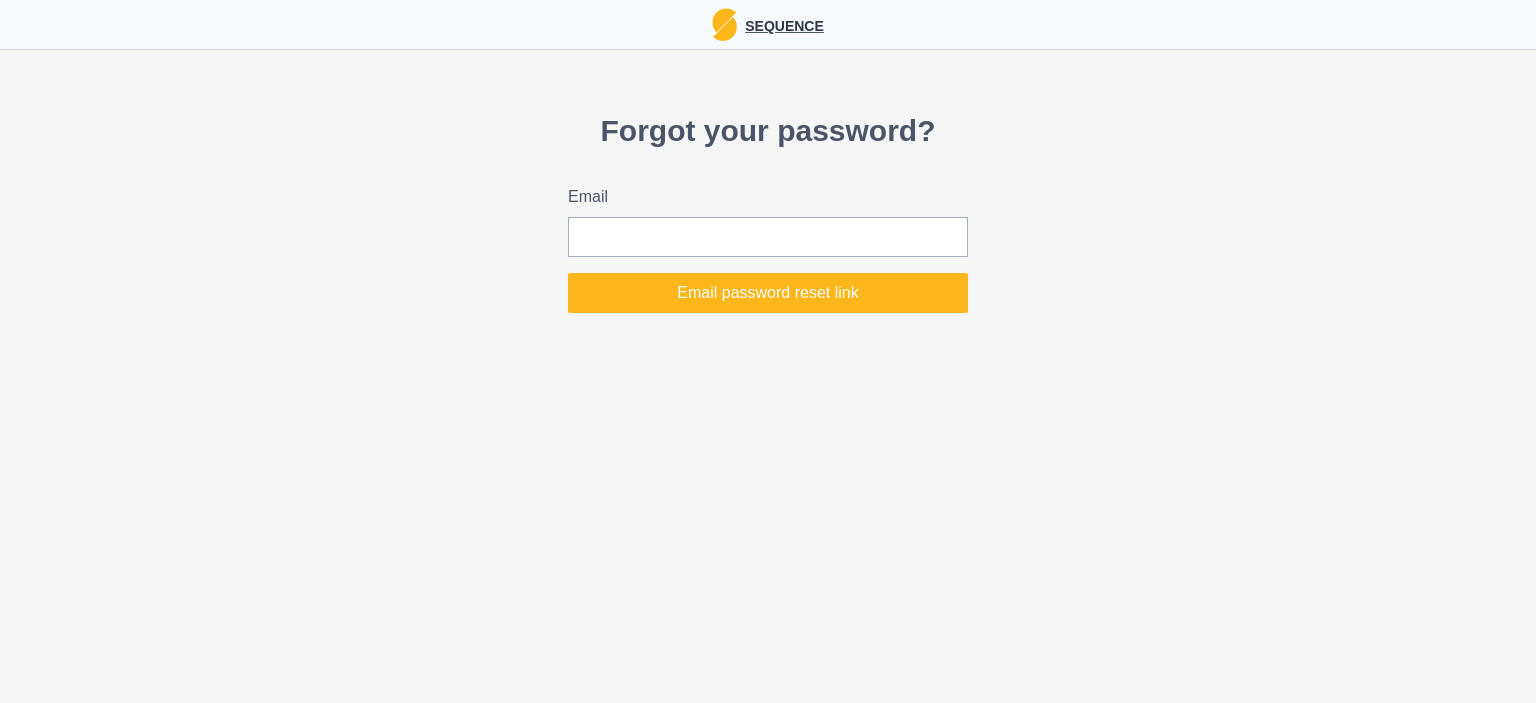 click on "Sequence" at bounding box center (780, 24) 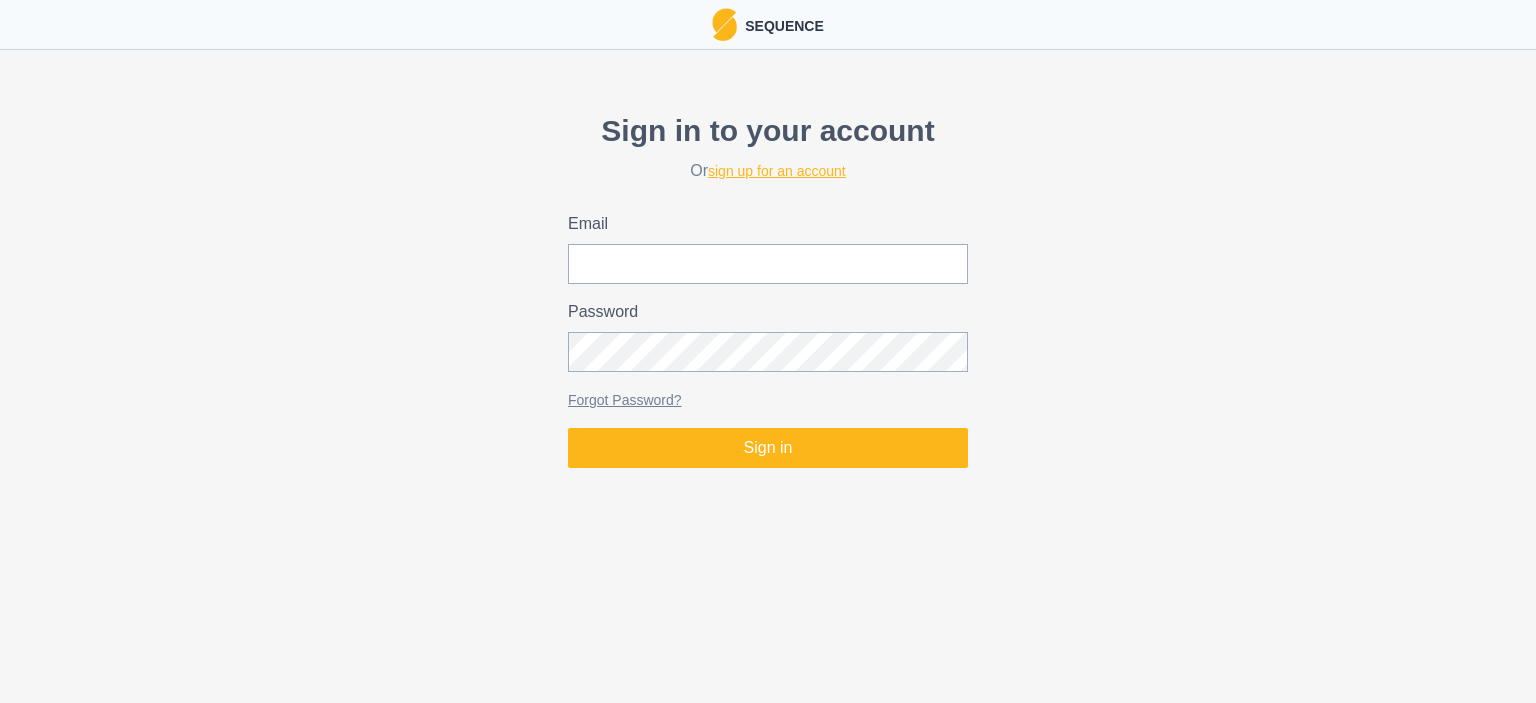 click on "sign up for an account" at bounding box center [777, 171] 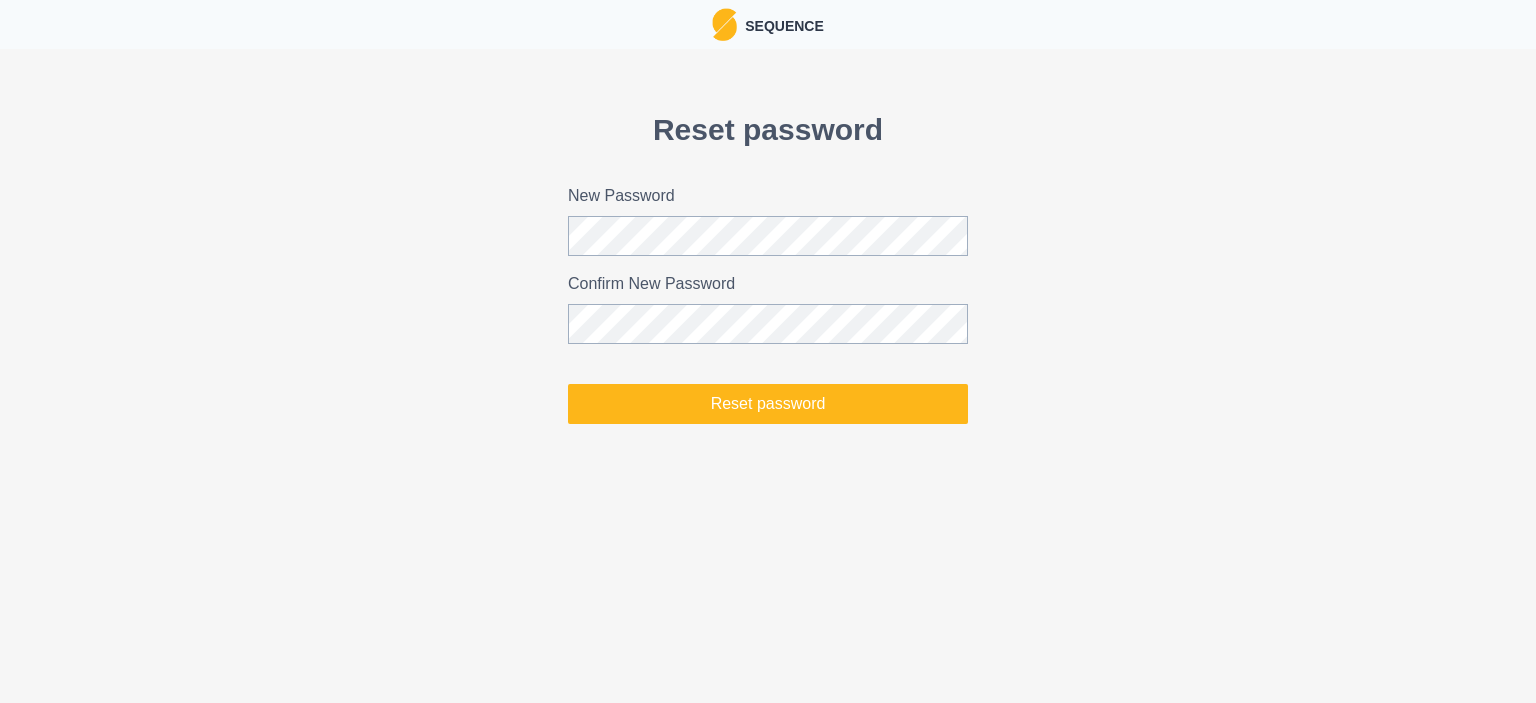 scroll, scrollTop: 0, scrollLeft: 0, axis: both 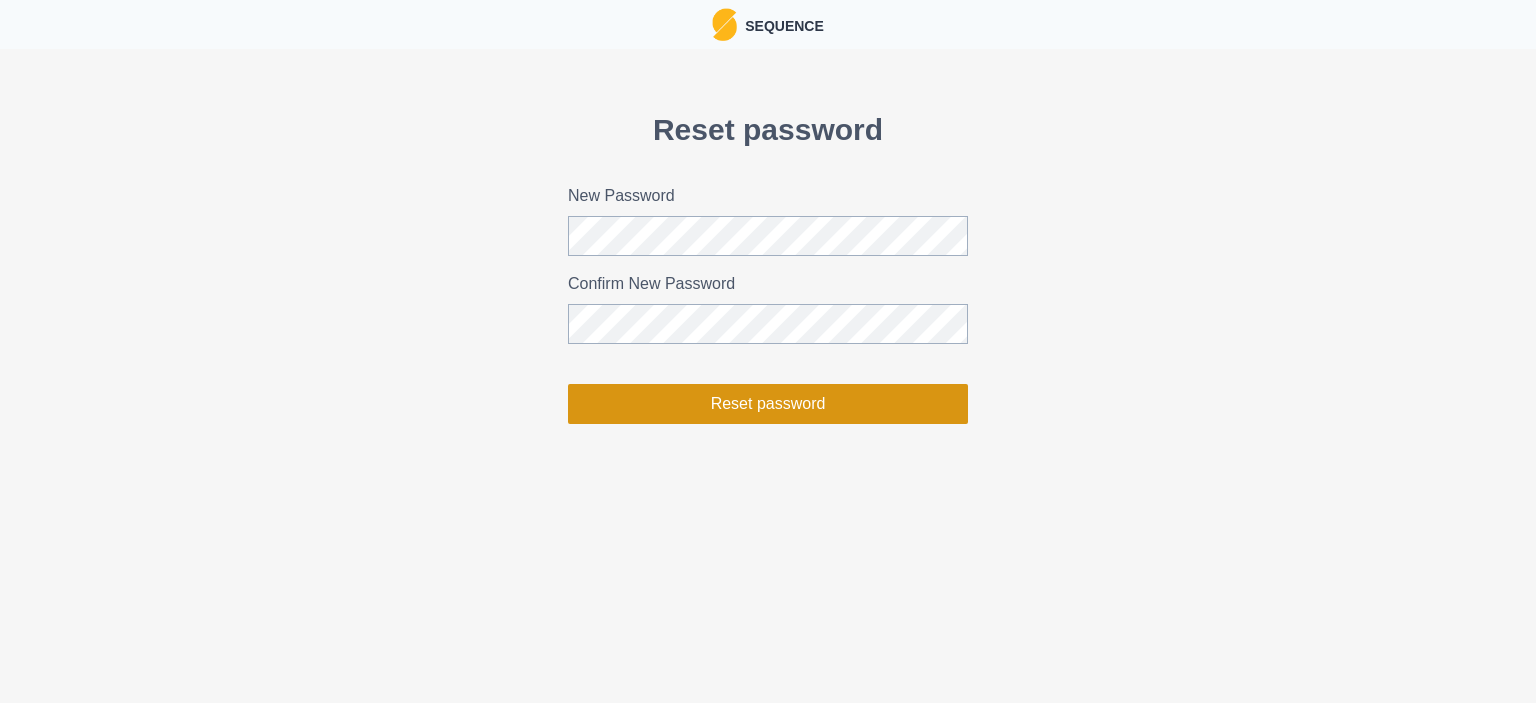 click on "Reset password" at bounding box center [768, 404] 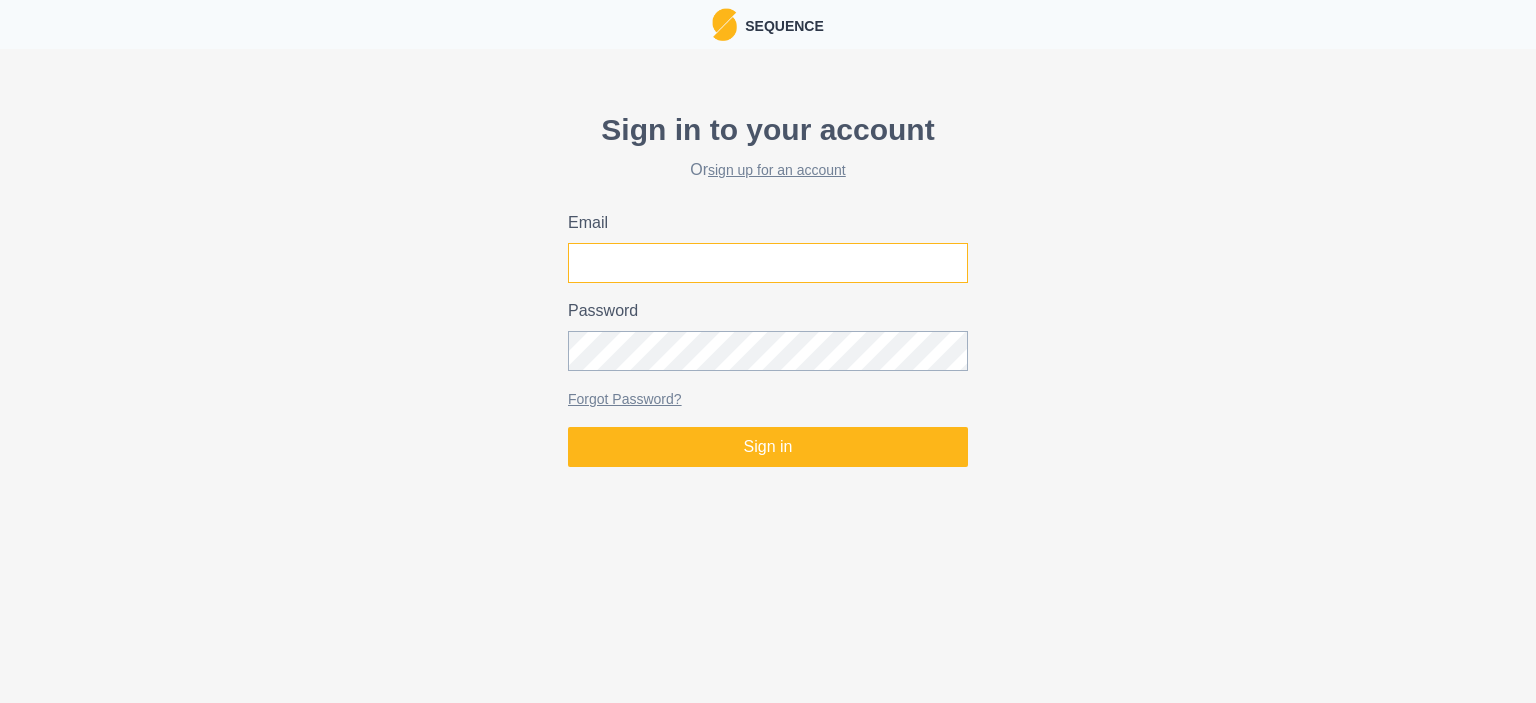 click on "Email" at bounding box center (768, 263) 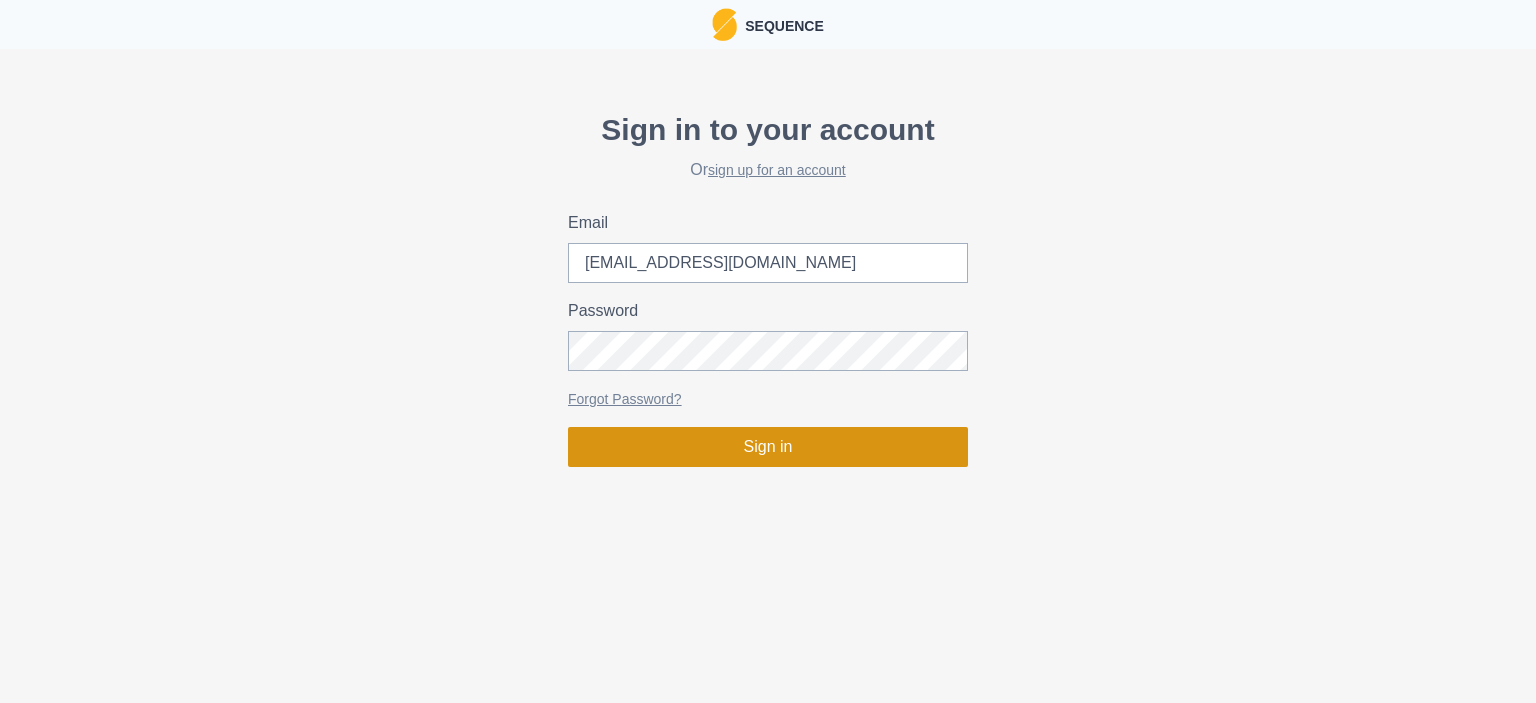 click on "Sign in" at bounding box center (768, 447) 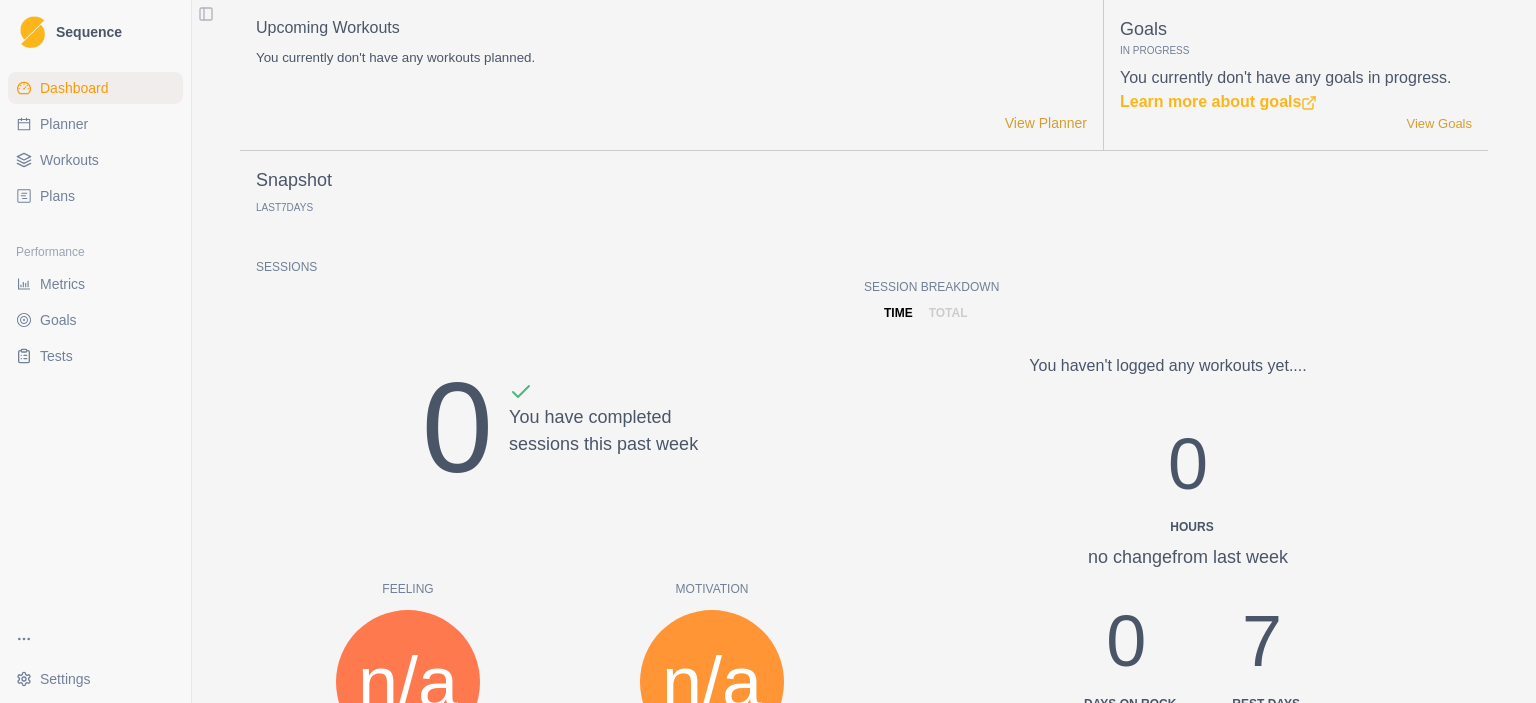 click on "You haven't logged any workouts yet.... 0 Hours no change  from last week 0 Days on Rock 7 Rest days" at bounding box center [1168, 533] 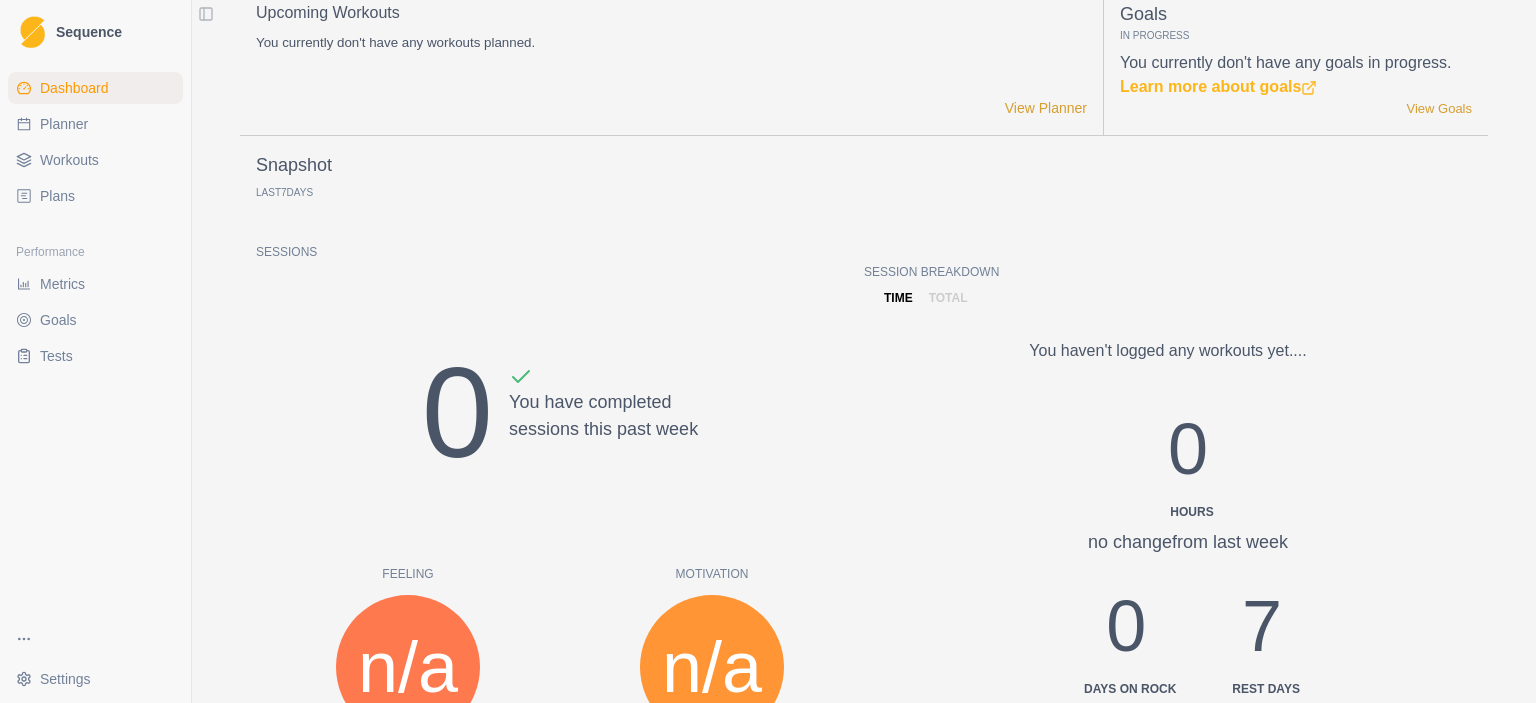 scroll, scrollTop: 0, scrollLeft: 0, axis: both 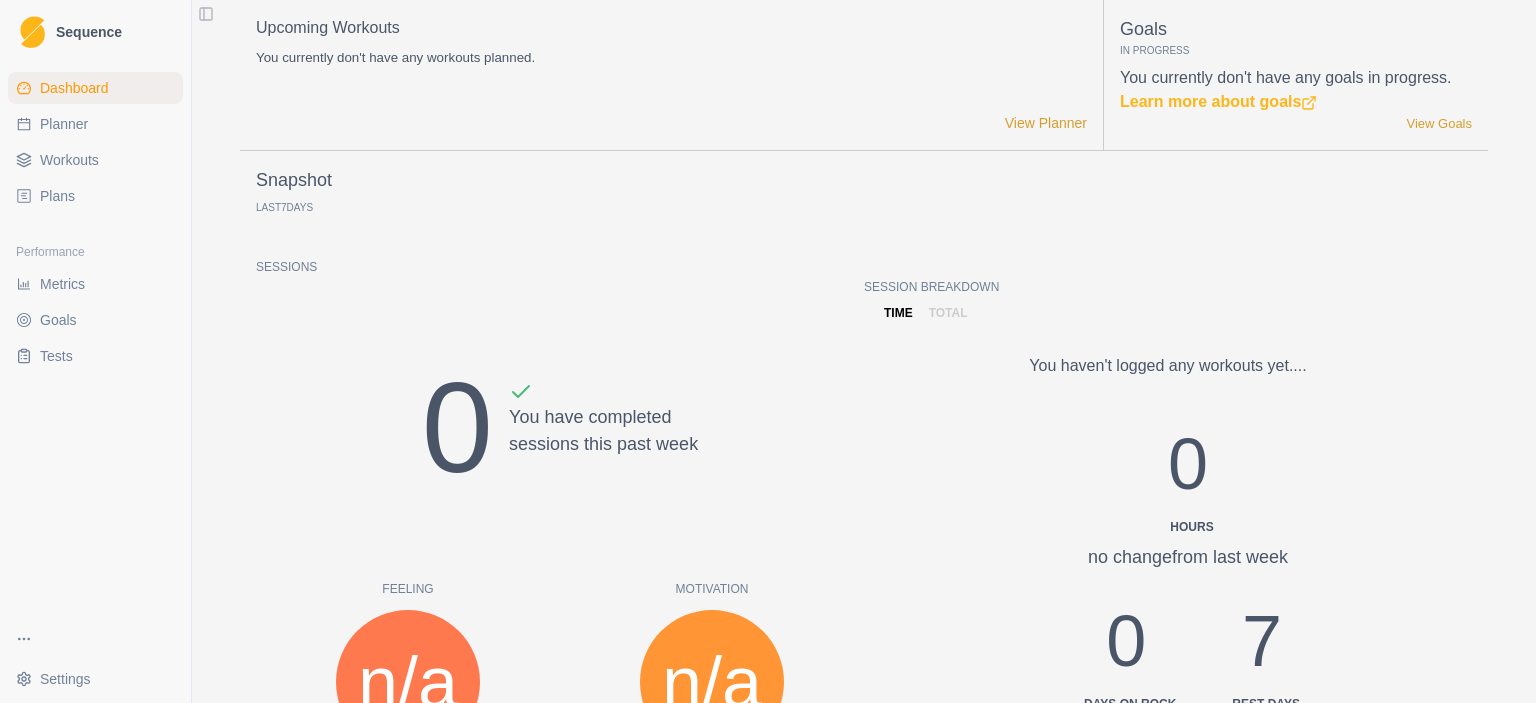 click on "Upcoming Workouts You currently don't have any workouts planned. View Planner" at bounding box center [671, 75] 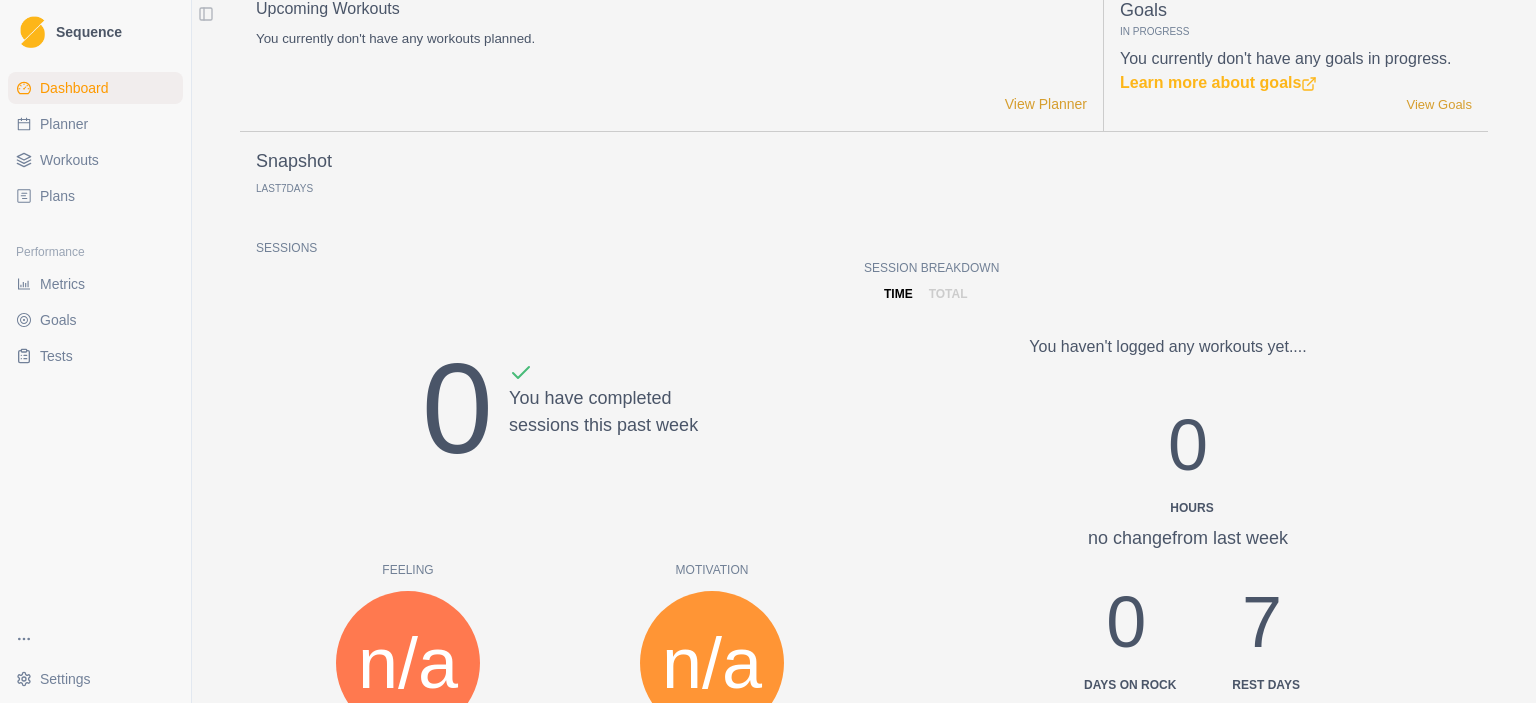 scroll, scrollTop: 0, scrollLeft: 0, axis: both 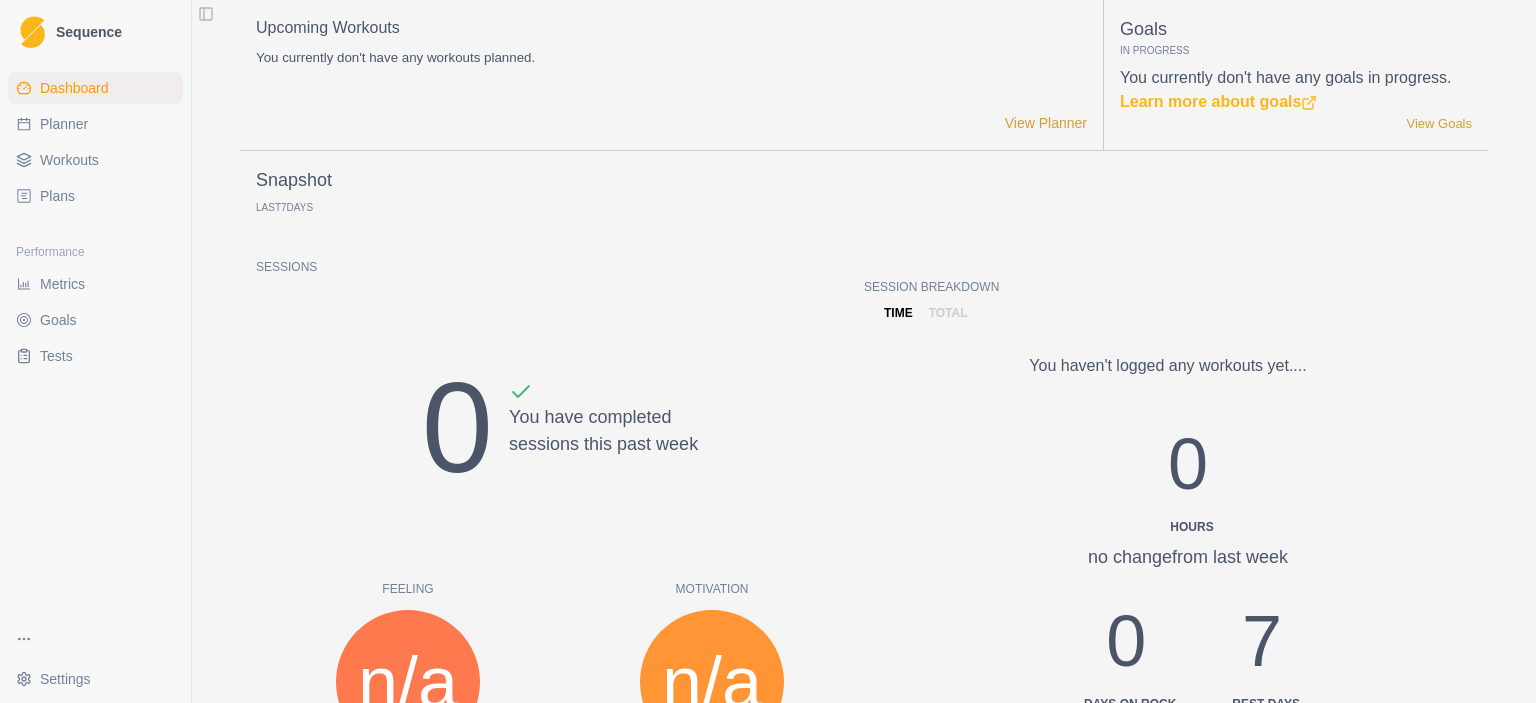 click on "Metrics" at bounding box center (62, 284) 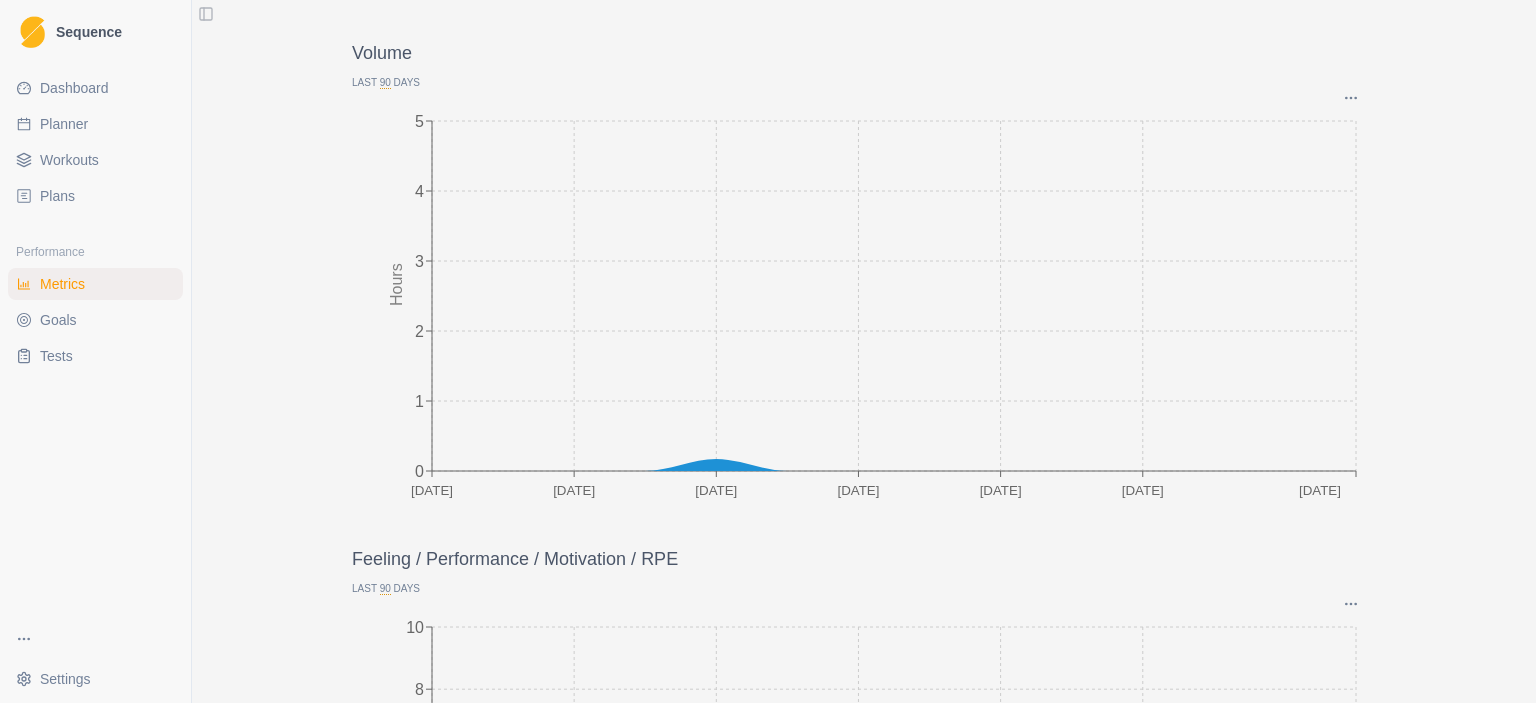 scroll, scrollTop: 0, scrollLeft: 0, axis: both 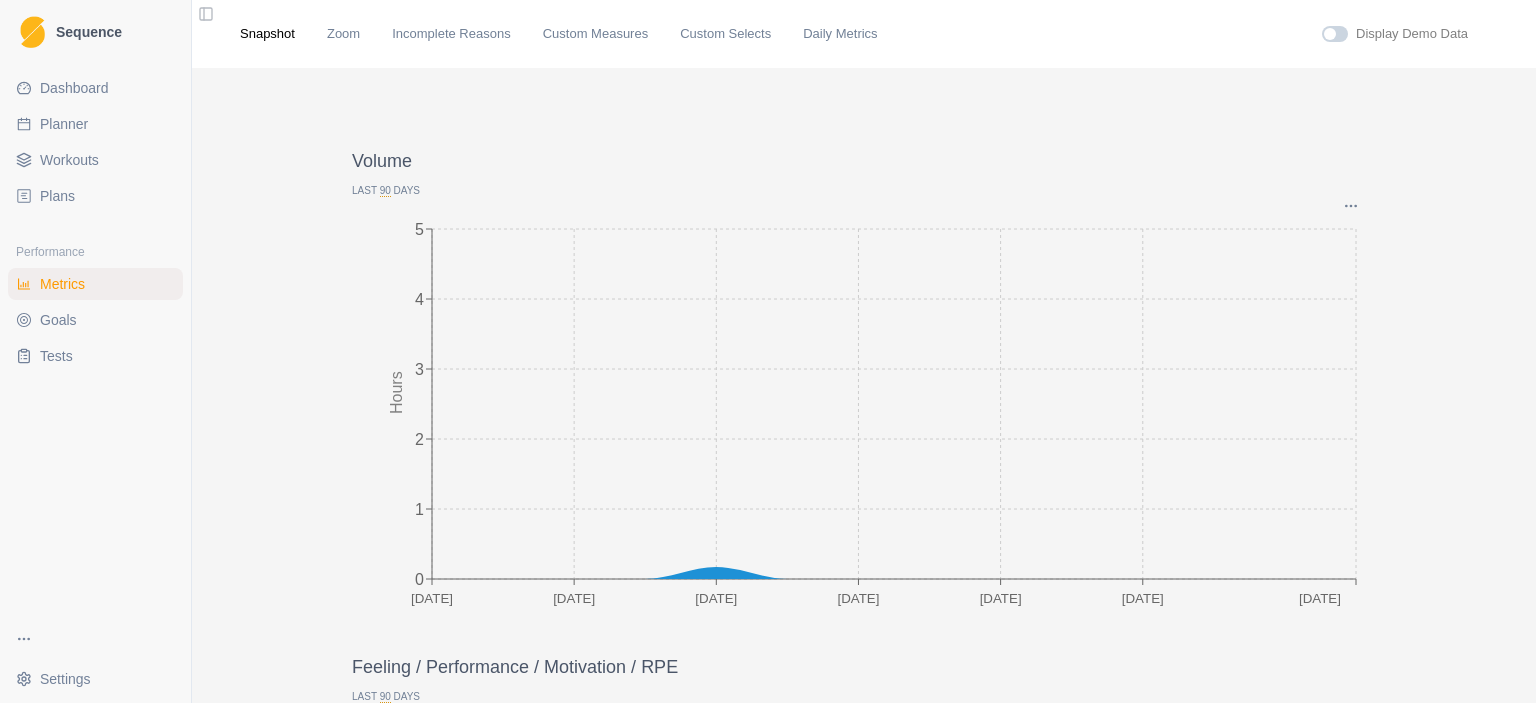 click on "Goals" at bounding box center [58, 320] 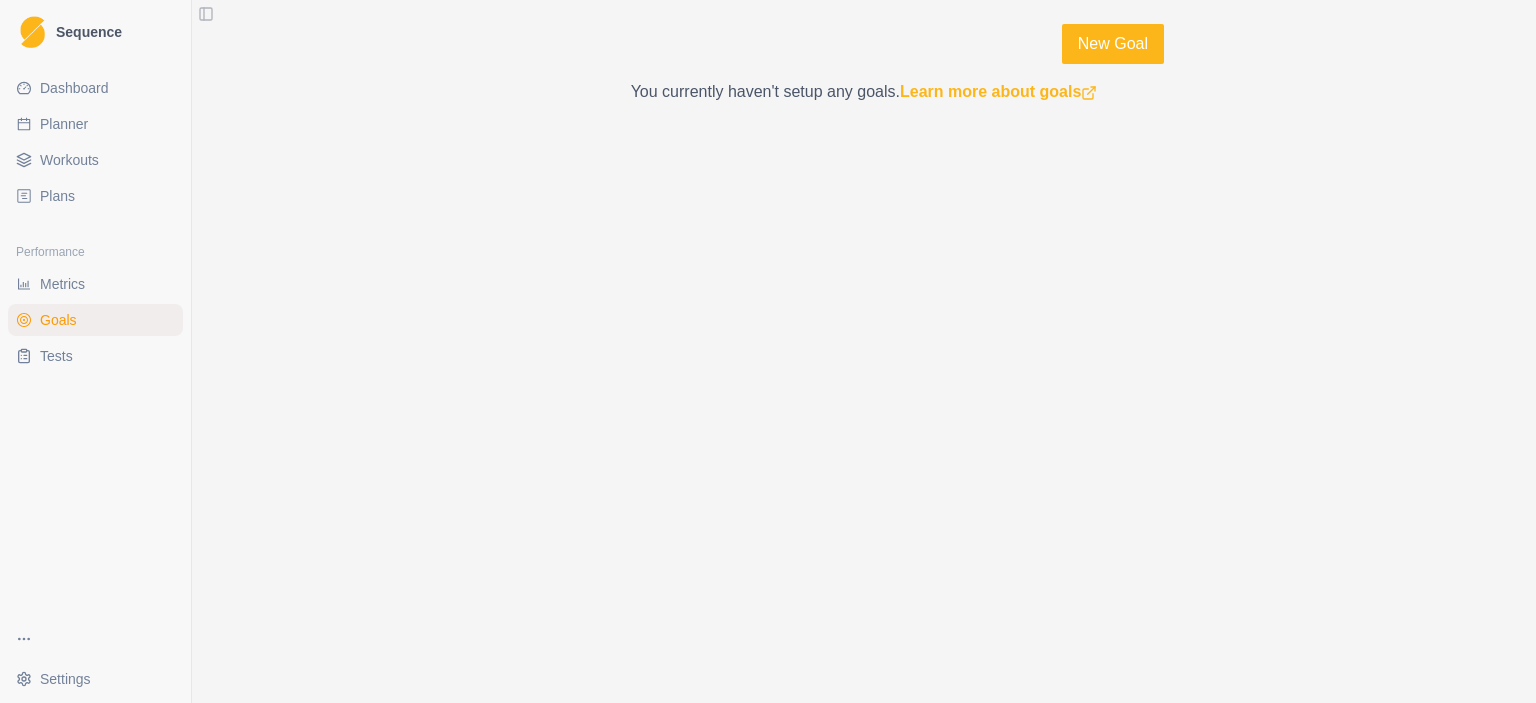 click on "Dashboard" at bounding box center [74, 88] 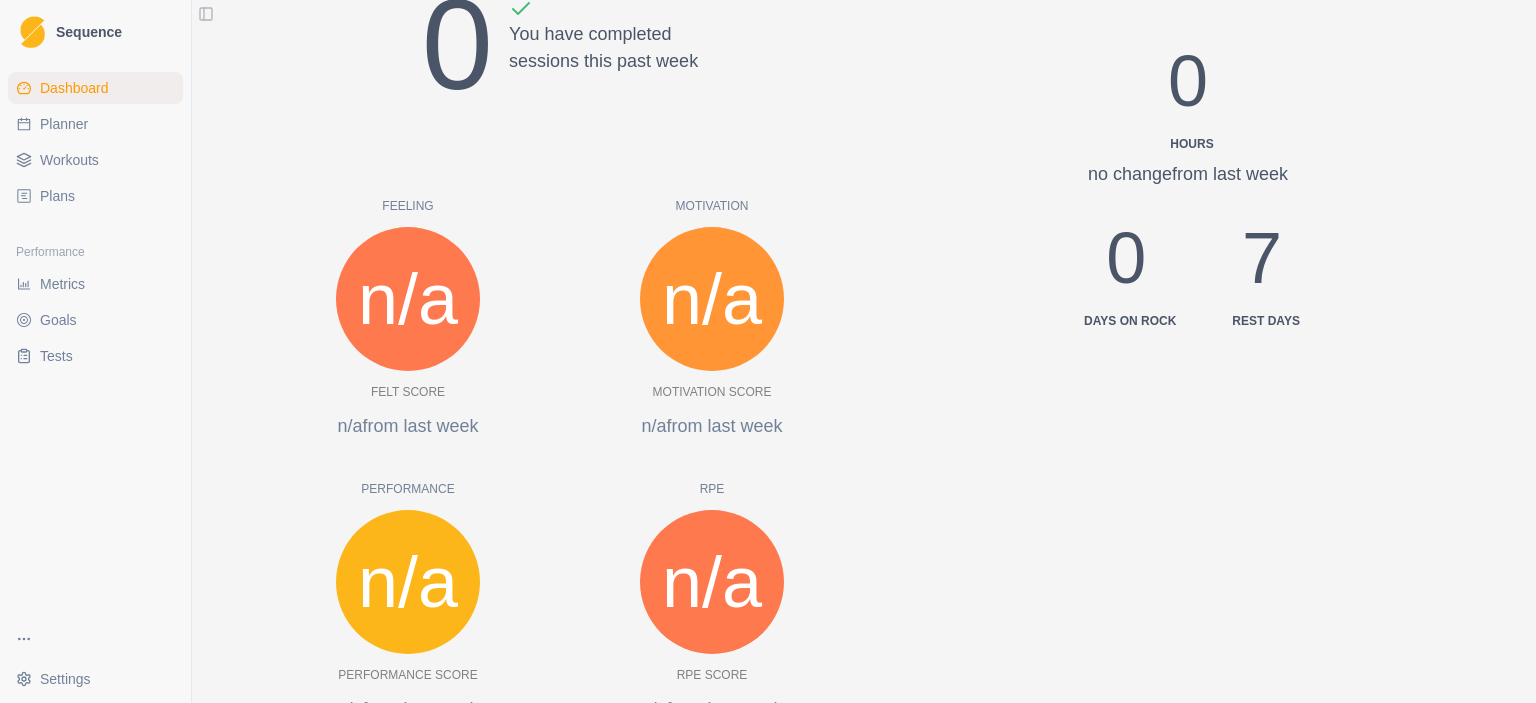 scroll, scrollTop: 600, scrollLeft: 0, axis: vertical 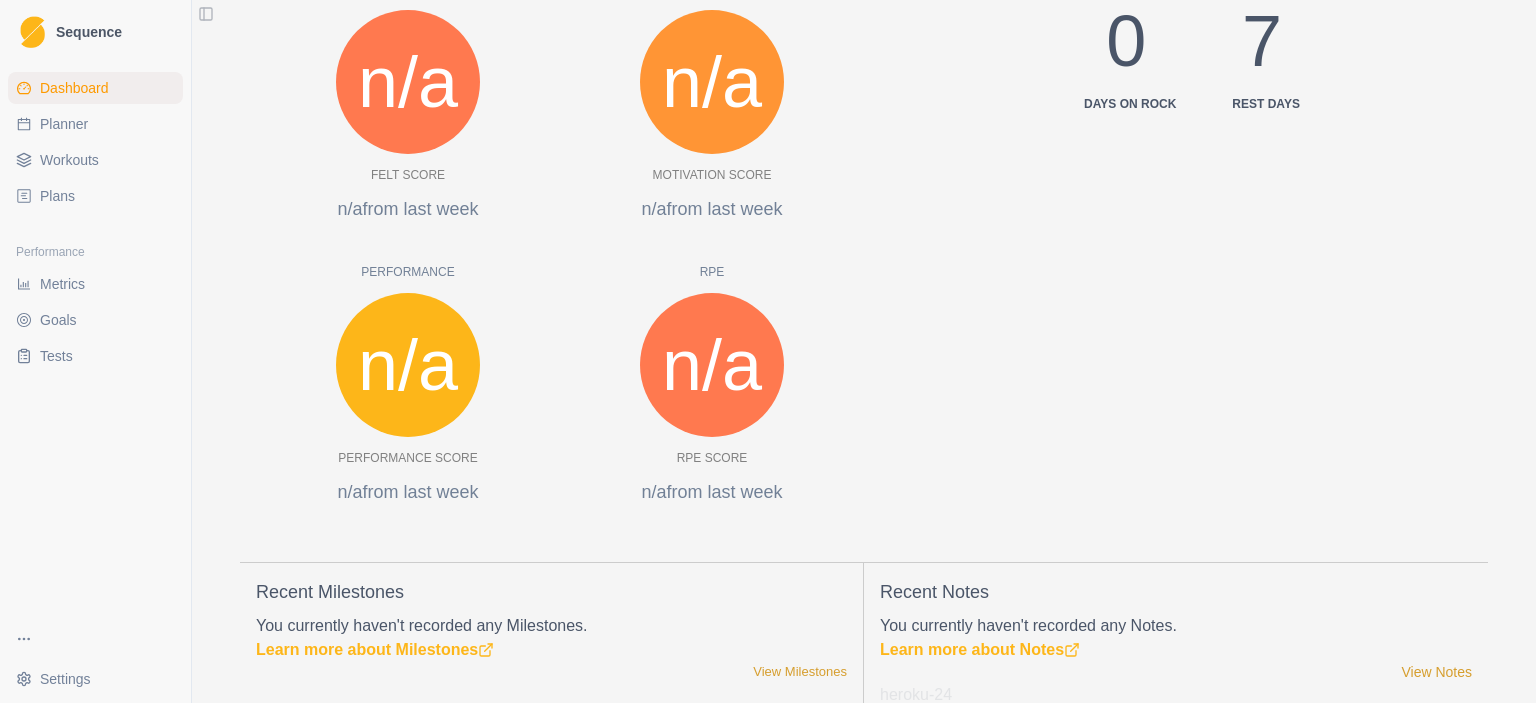 click on "Planner" at bounding box center (64, 124) 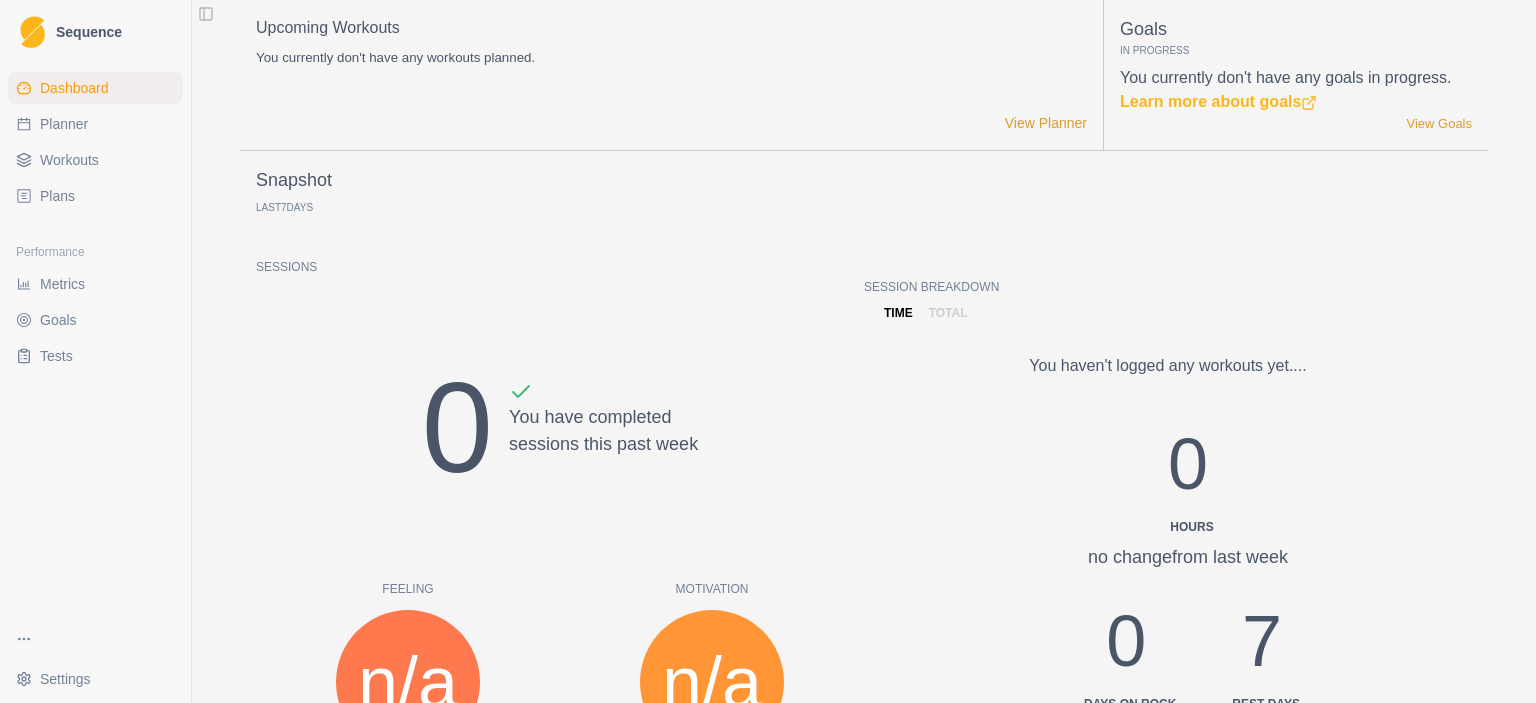 select on "month" 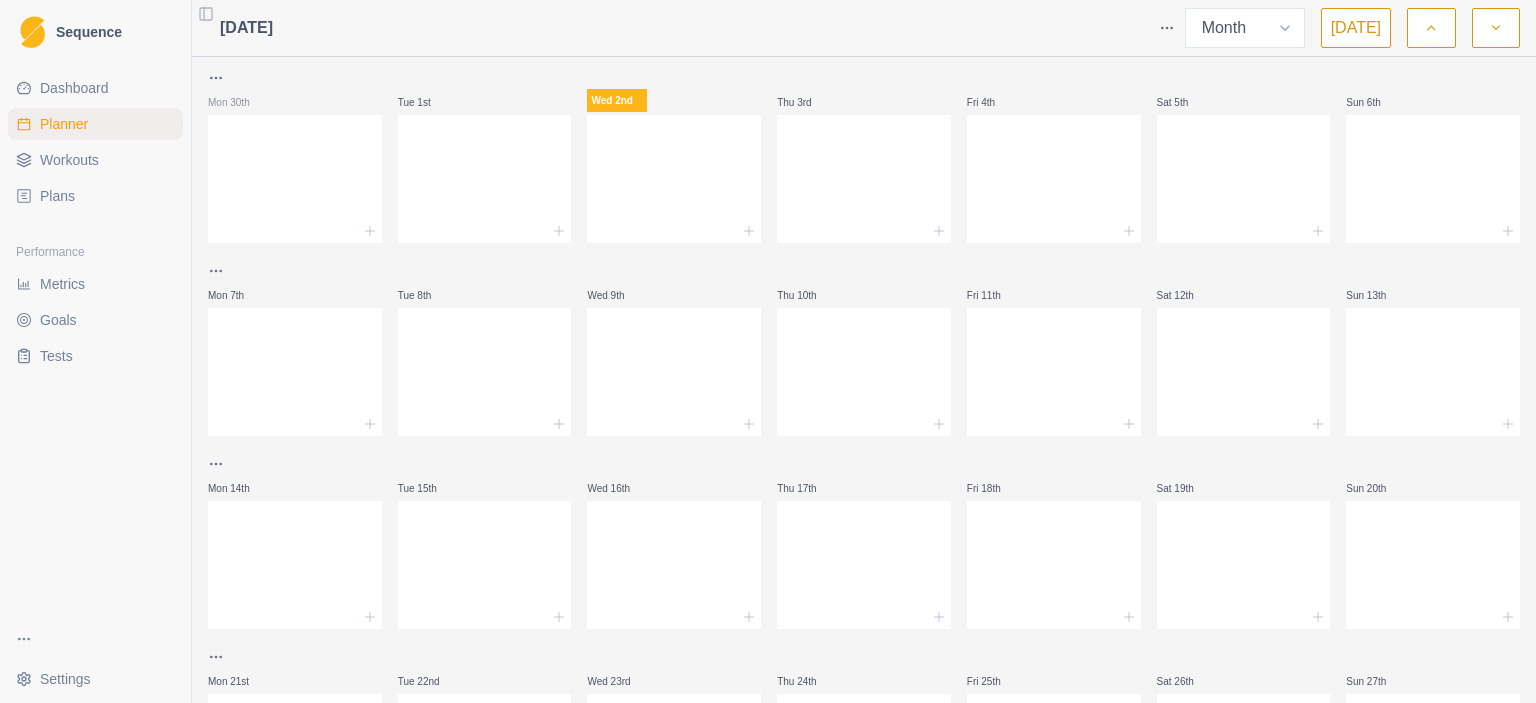 click on "Workouts" at bounding box center (69, 160) 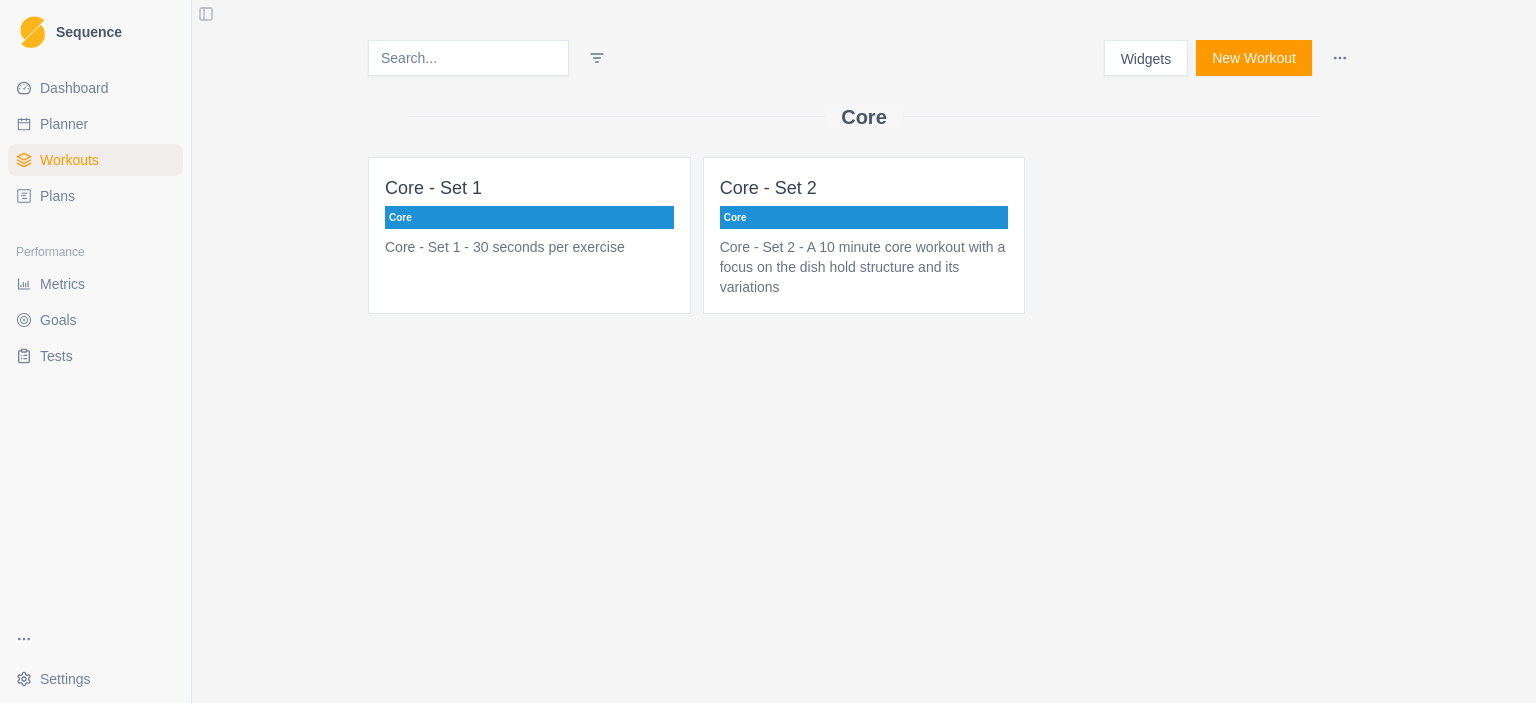 click on "Plans" at bounding box center [57, 196] 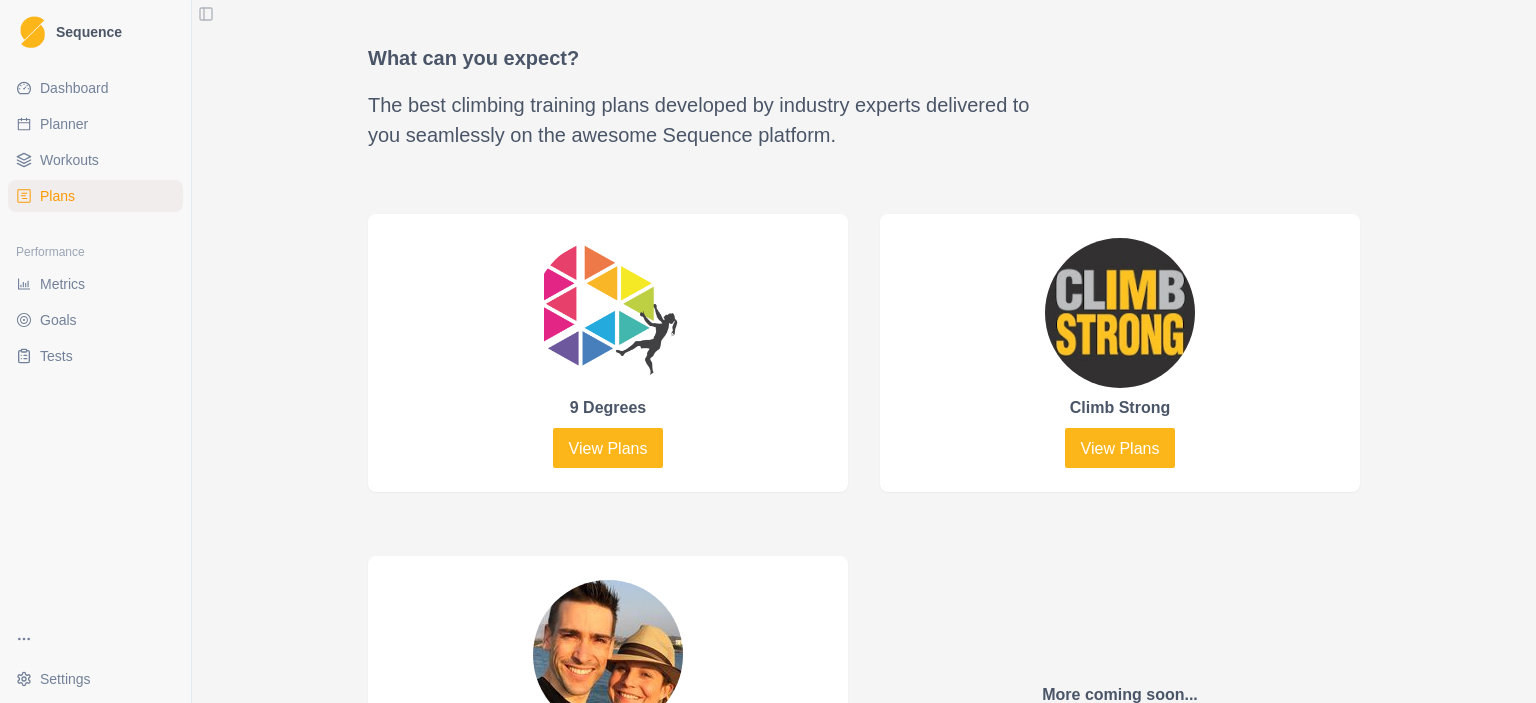 scroll, scrollTop: 0, scrollLeft: 0, axis: both 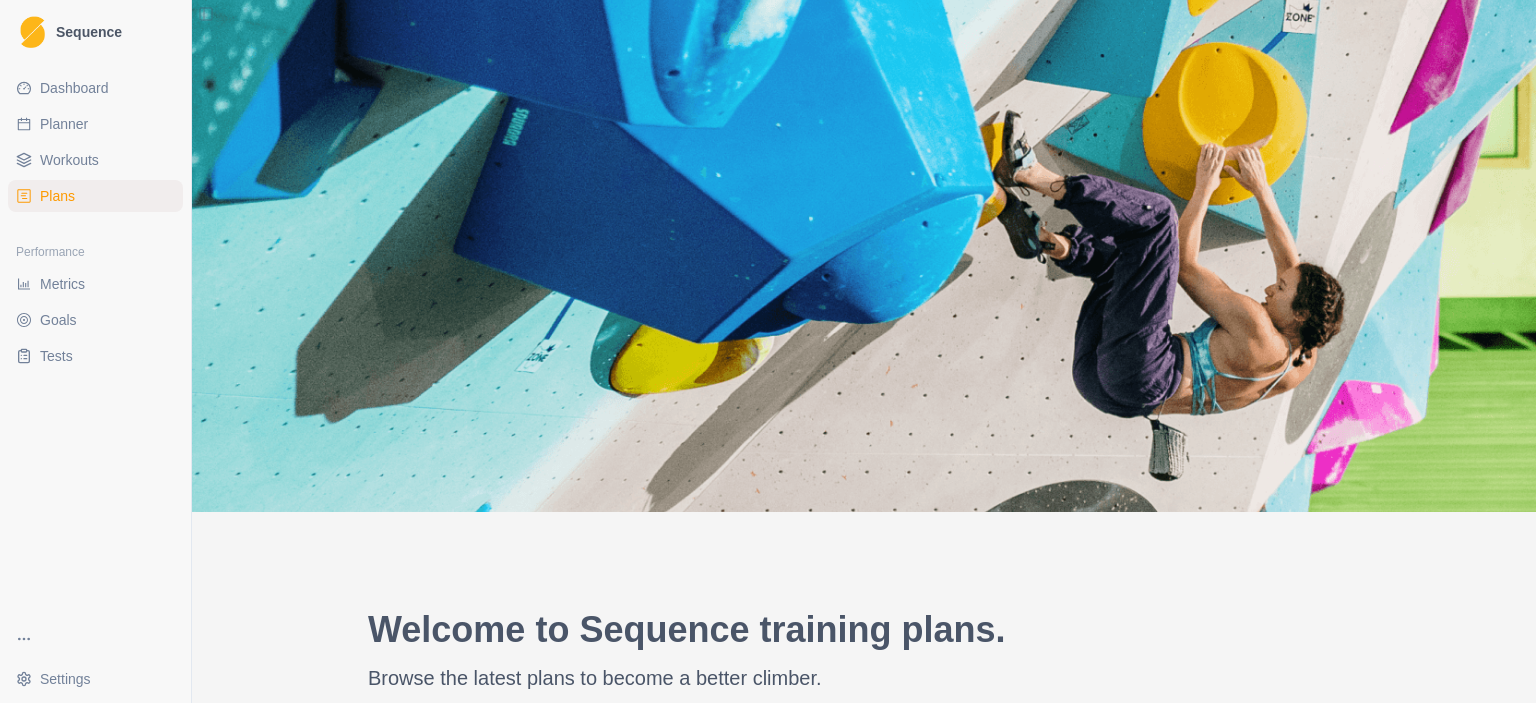 click on "Workouts" at bounding box center [69, 160] 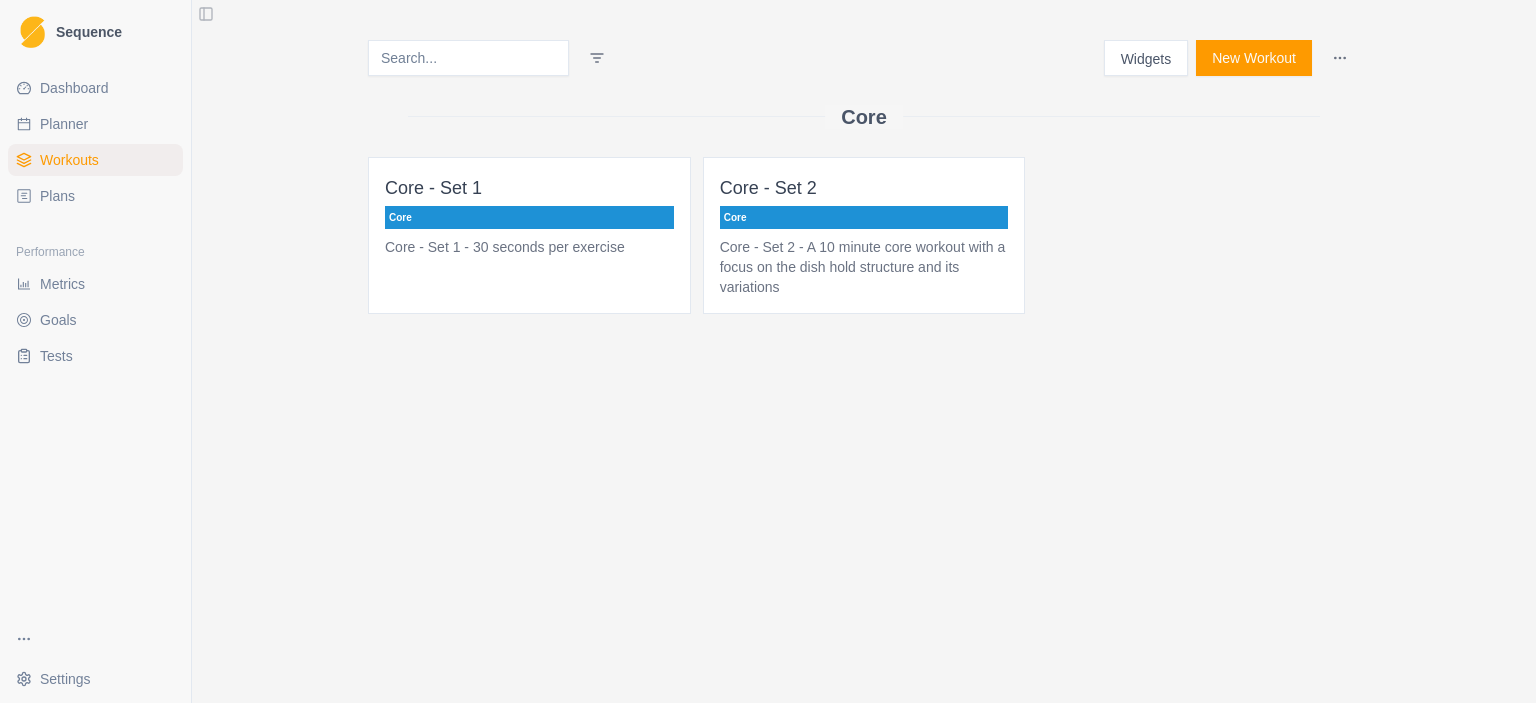 click on "Metrics" at bounding box center [62, 284] 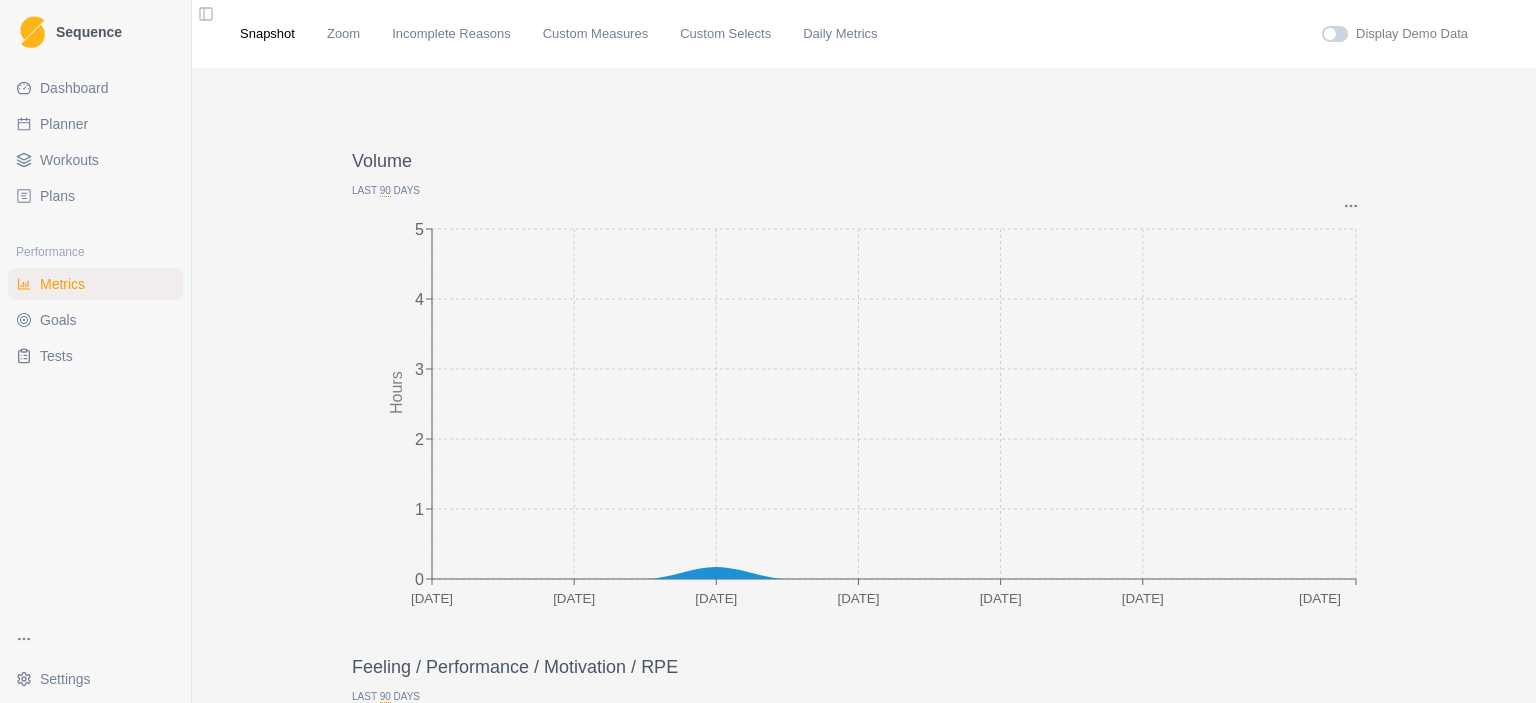 scroll, scrollTop: 0, scrollLeft: 0, axis: both 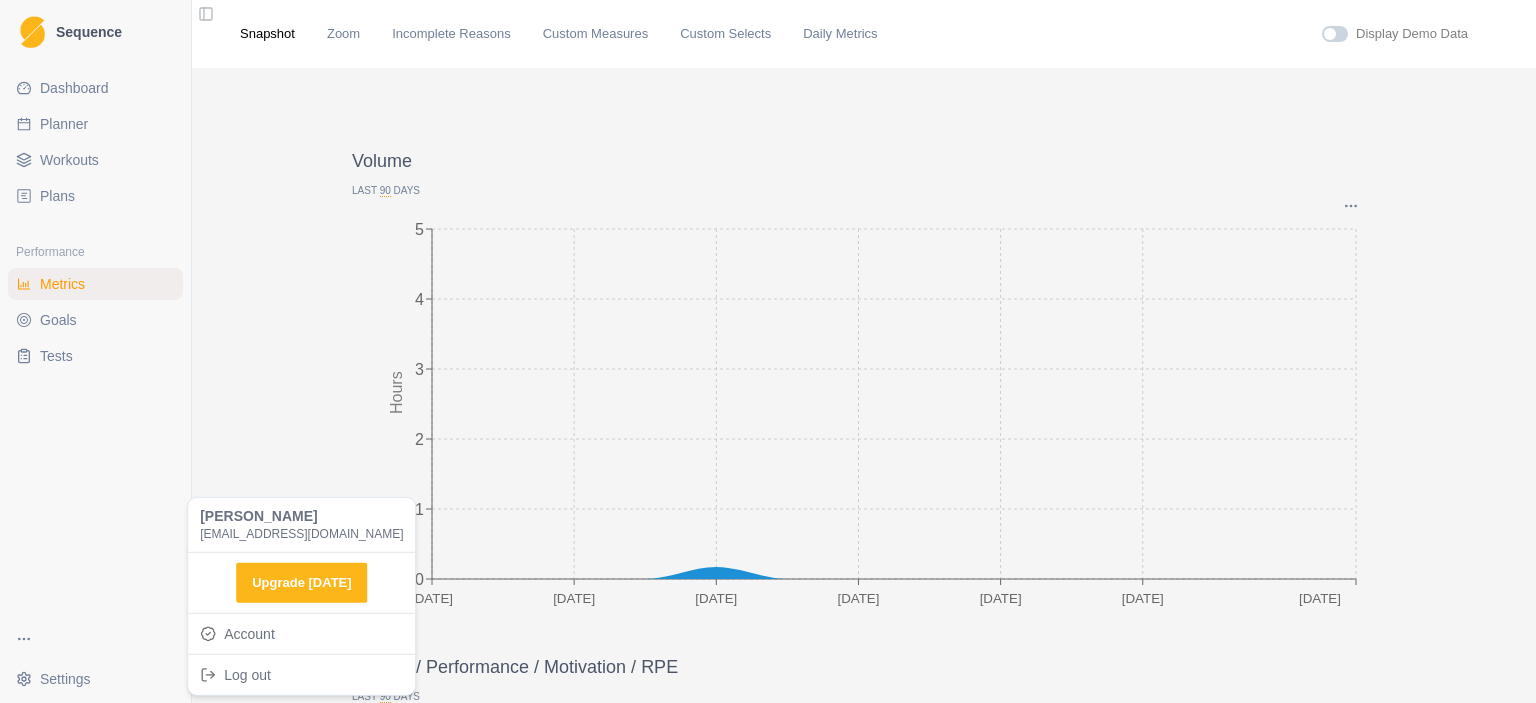 click on "Sequence Dashboard Planner Workouts Plans Performance Metrics Goals Tests Settings Toggle Sidebar Snapshot Zoom Incomplete Reasons Custom Measures Custom Selects Daily Metrics Display Demo Data Volume Last   90   Days Graph Options Milestones Incomplete / Missed Future [DATE] Apr [DATE] May [DATE] [DATE] Jun 0 1 2 3 4 5 Hours Feeling / Performance / Motivation / RPE Last   90   Days Graph Options Milestones [DATE] Apr [DATE] May [DATE] [DATE] Jun 0 2 4 6 8 10 felt motivated performed RPE Days on Rock / Rest days Last   90   Days Graph Options Milestones [DATE] Apr [DATE] May [DATE] [DATE] Jun 0 1 2 3 4 5 6 7 Days Days on rock Rest days Total Days on Rock Last   90   Days 0 Total Days on Rock Workouts by Category Last   90   Days time total 0 0.5 Hours Core 100% Core Workload Last   90   Days Graph Options Milestones [DATE] Apr [DATE] May [DATE] [DATE] Jun 0 1 2 3 4 Workload
8 [PERSON_NAME] [EMAIL_ADDRESS][DOMAIN_NAME] Upgrade [DATE] Account Log out" at bounding box center (768, 351) 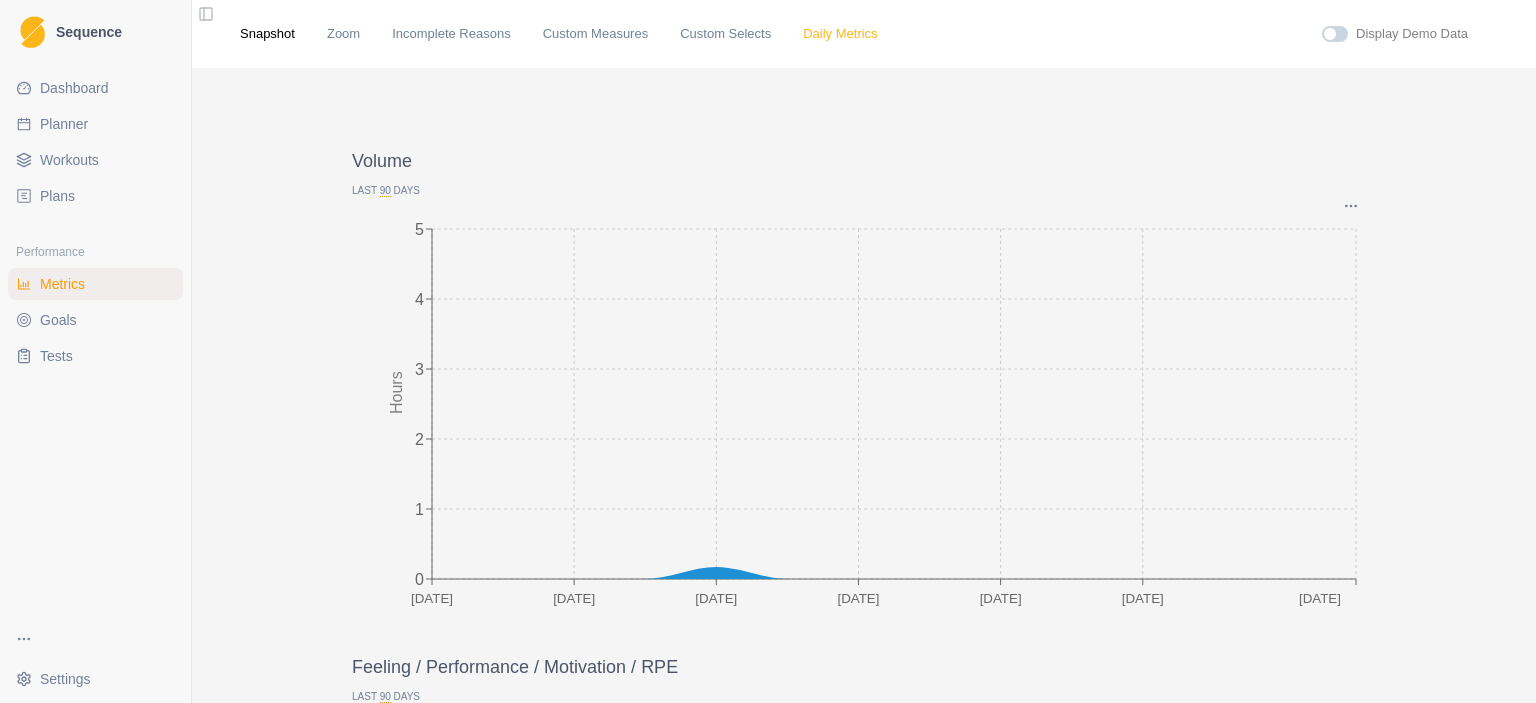 click on "Daily Metrics" at bounding box center [840, 34] 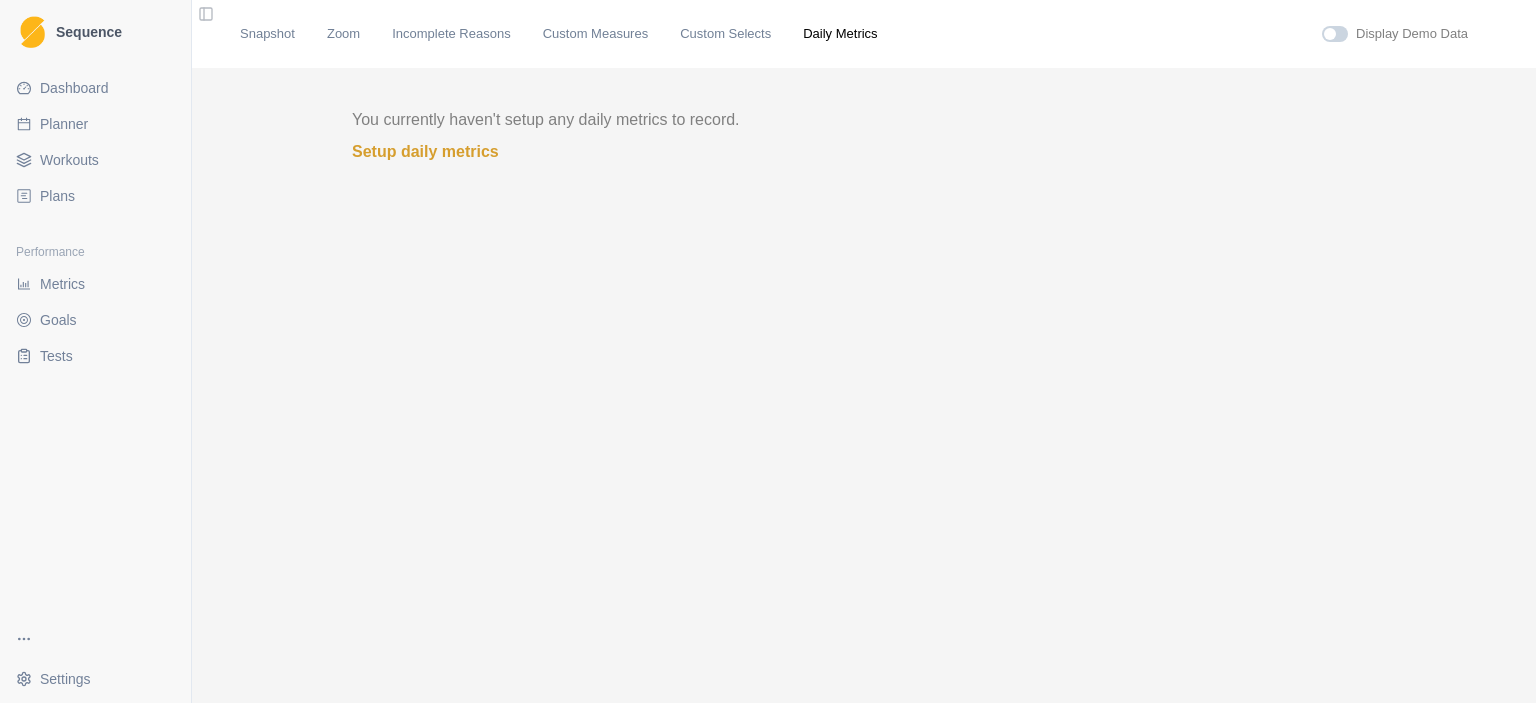 click on "Planner" at bounding box center [64, 124] 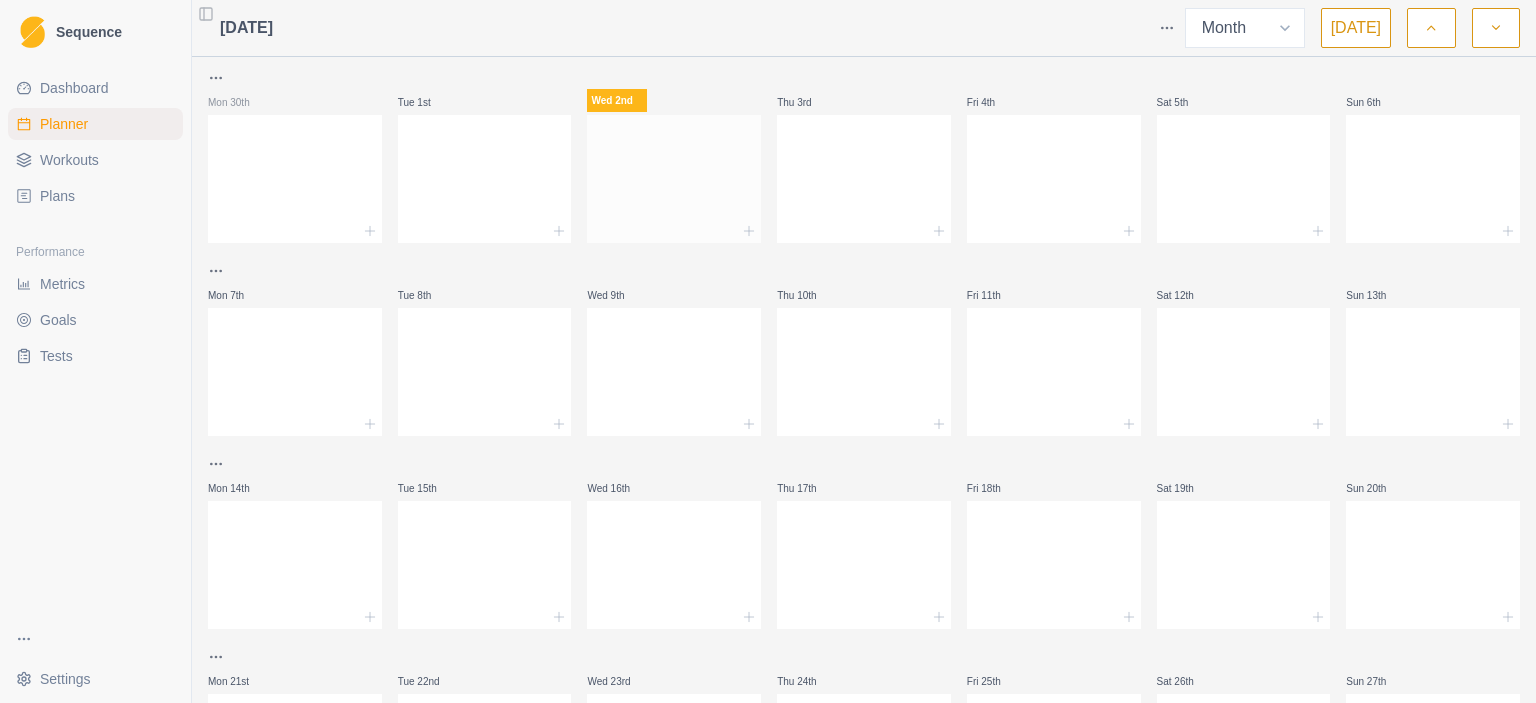 click at bounding box center (674, 175) 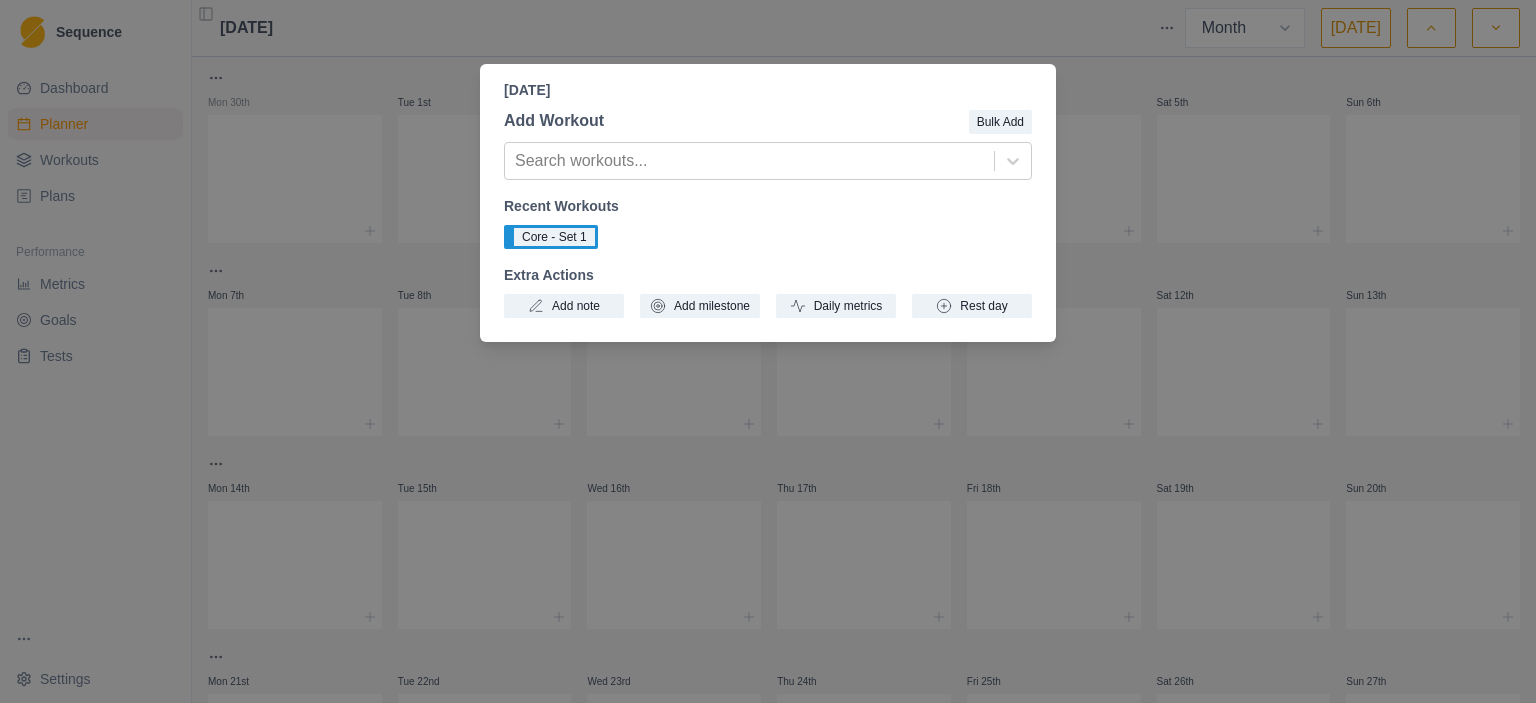 click on "[DATE] Add Workout Bulk Add Search workouts... Recent Workouts Core - Set 1 Extra Actions Add note Add milestone Daily metrics Rest day" at bounding box center (768, 351) 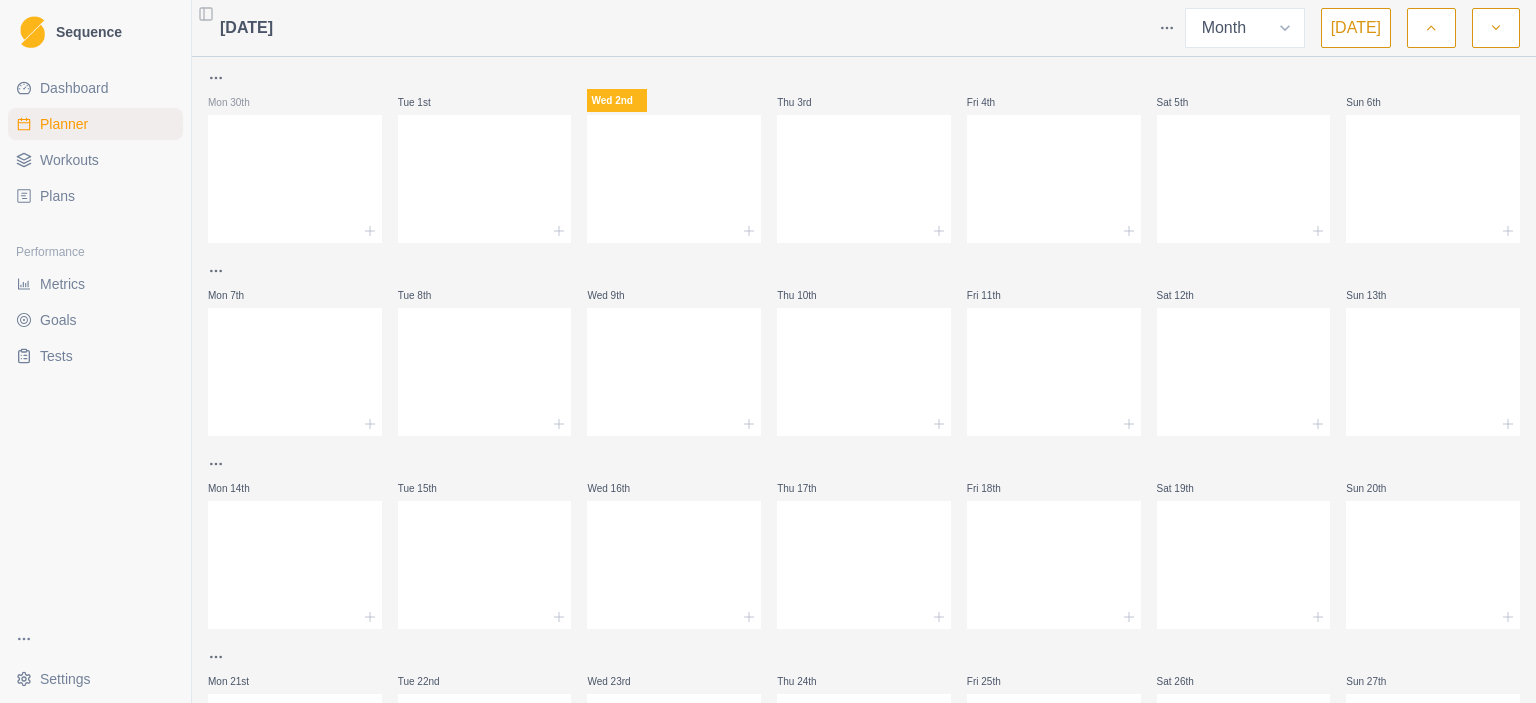 click on "Workouts" at bounding box center [95, 160] 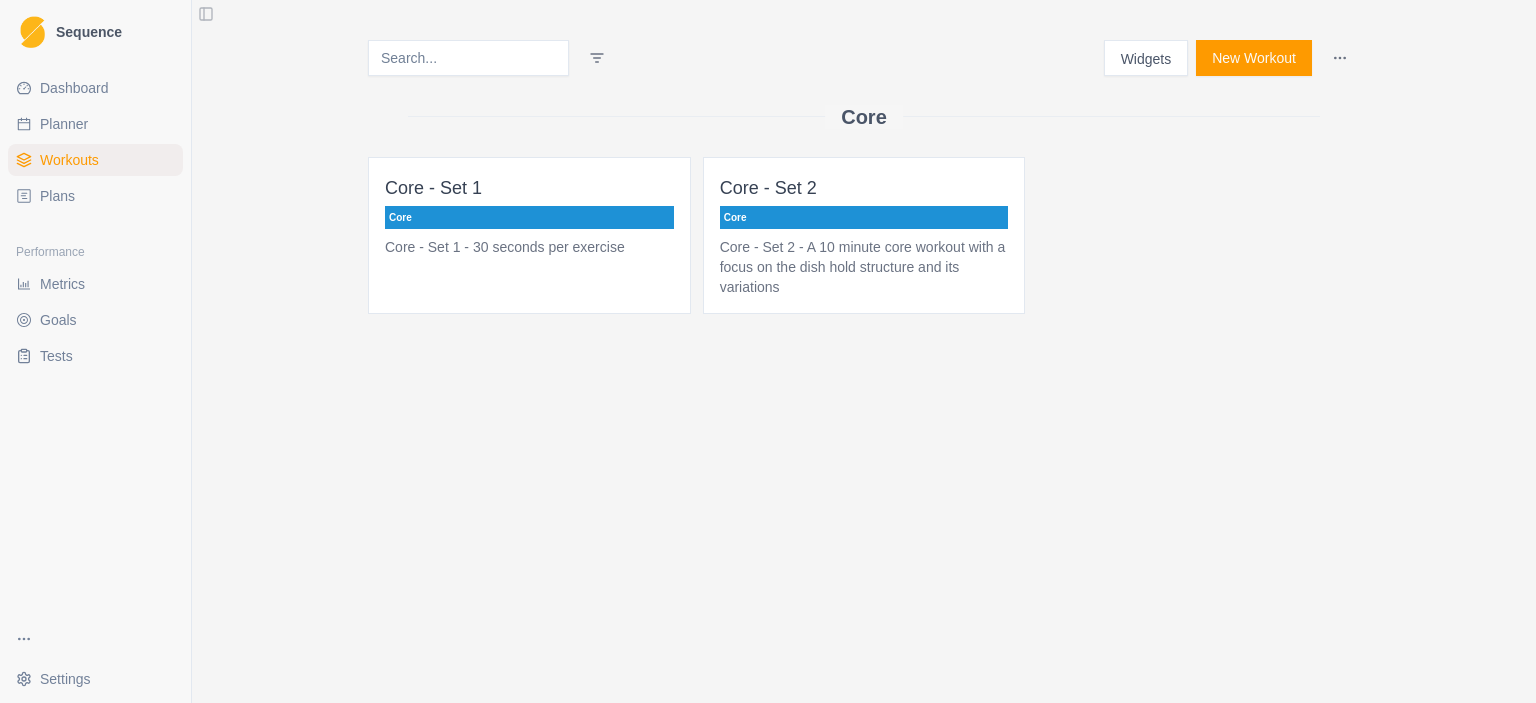 click on "Plans" at bounding box center (57, 196) 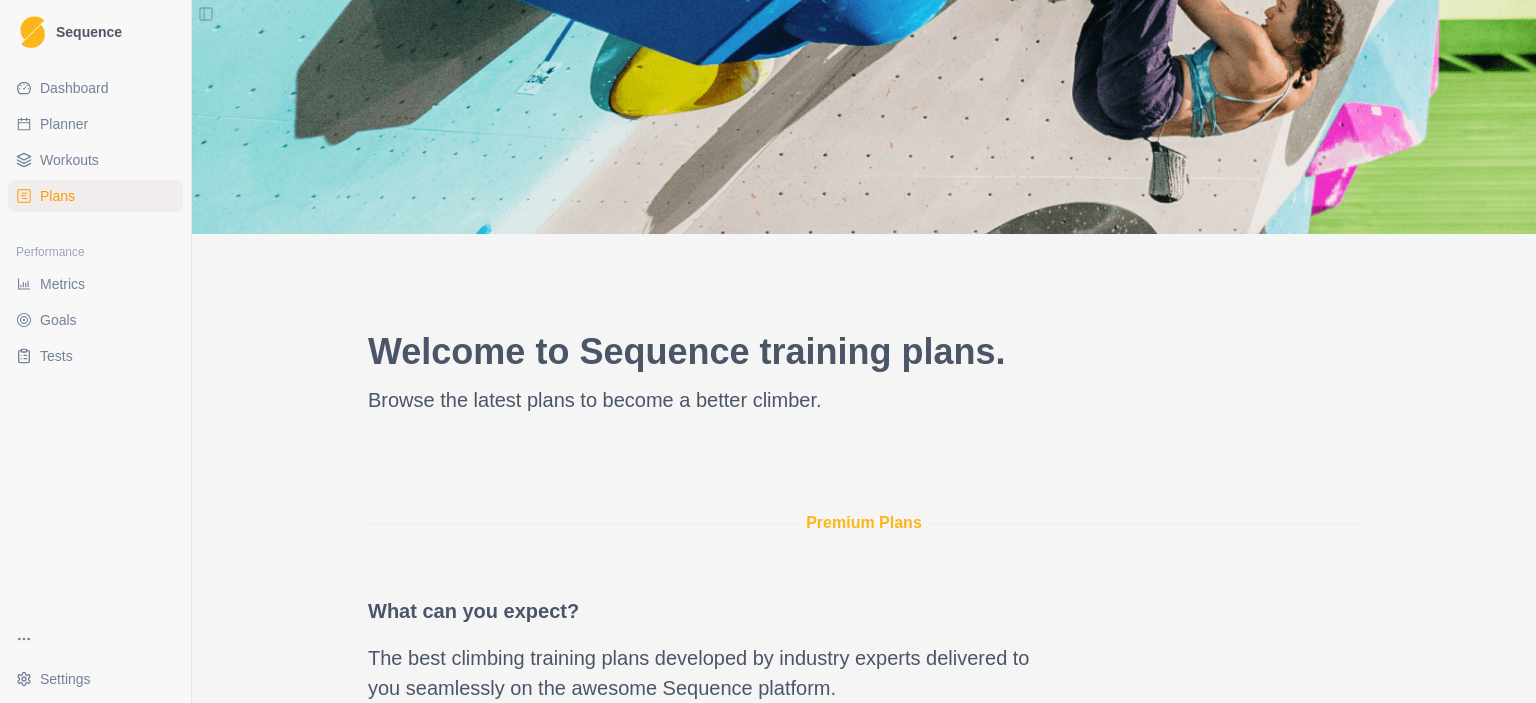 scroll, scrollTop: 0, scrollLeft: 0, axis: both 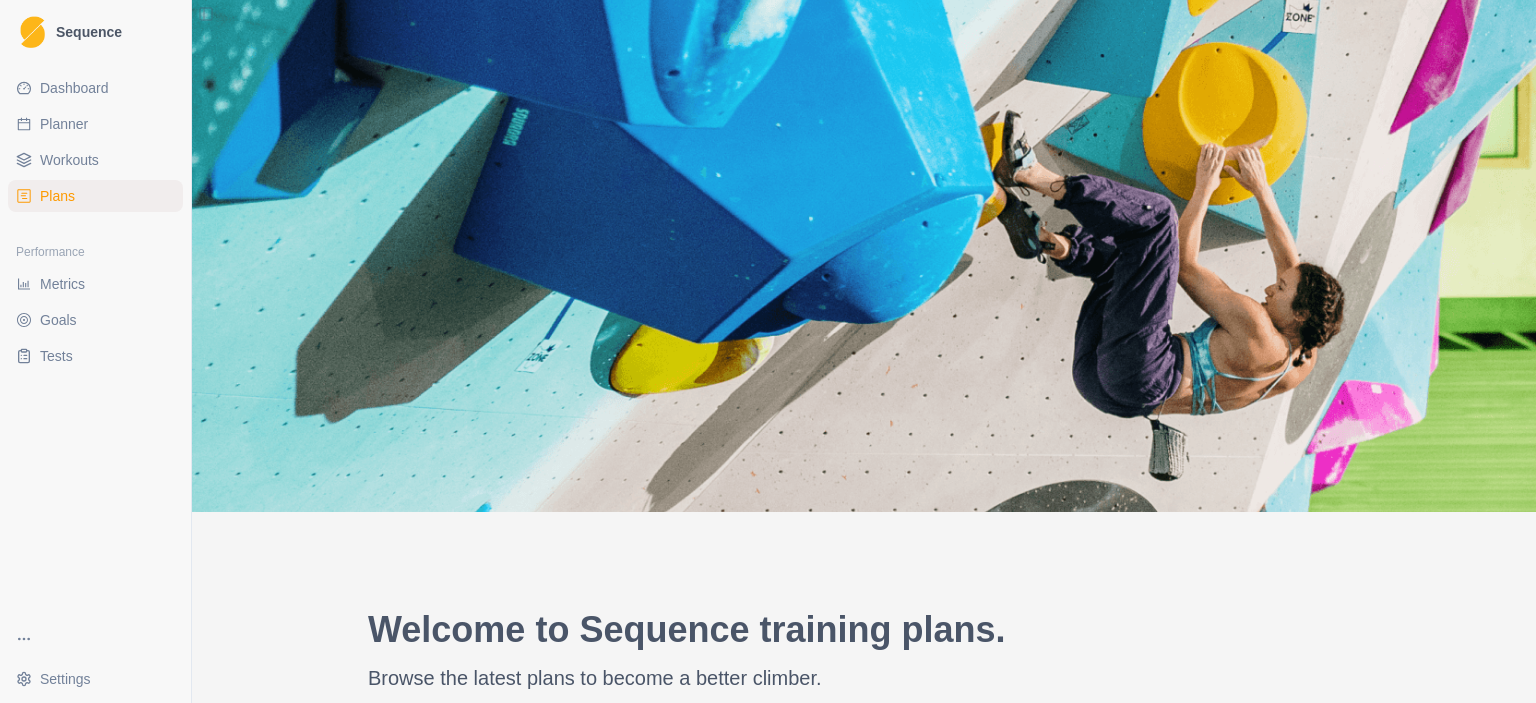 click on "Workouts" at bounding box center (69, 160) 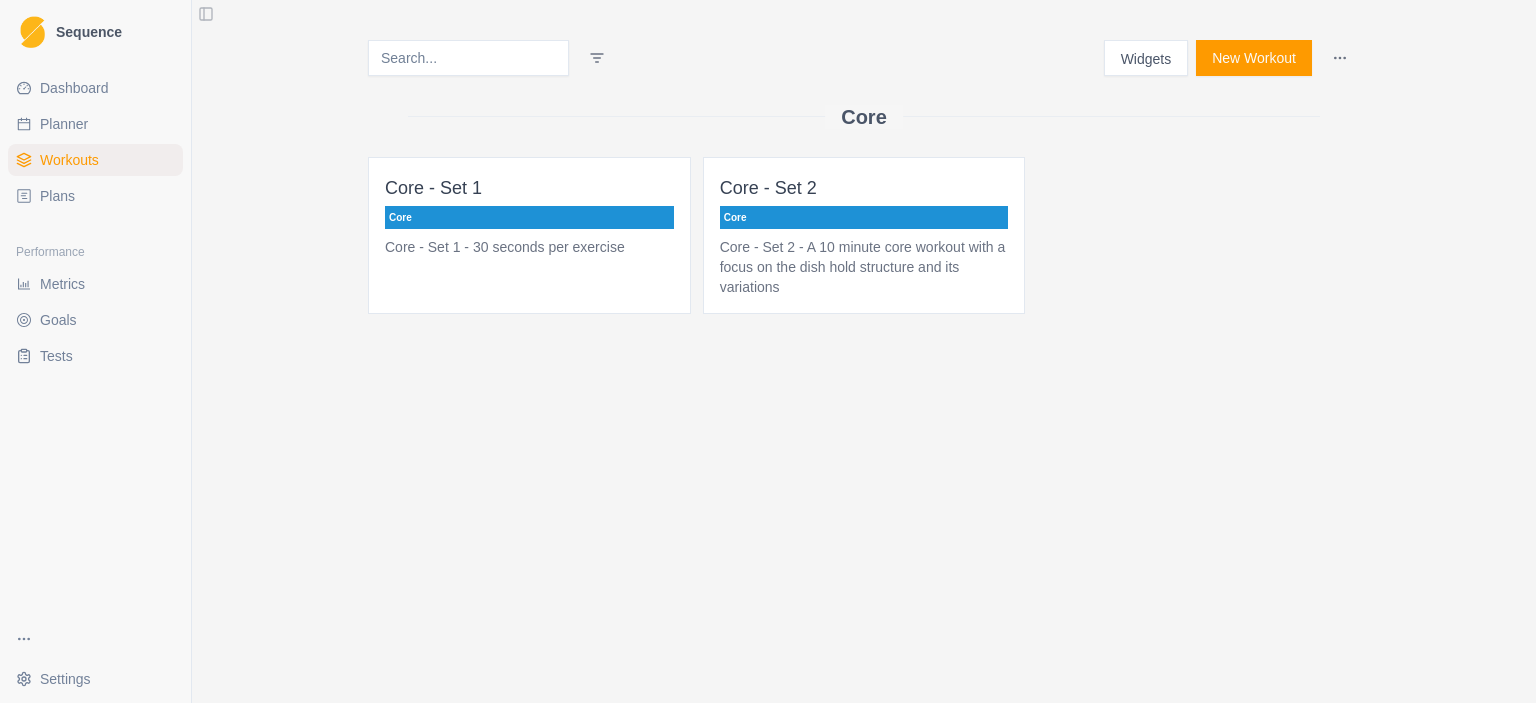 click on "Widgets" at bounding box center [1146, 58] 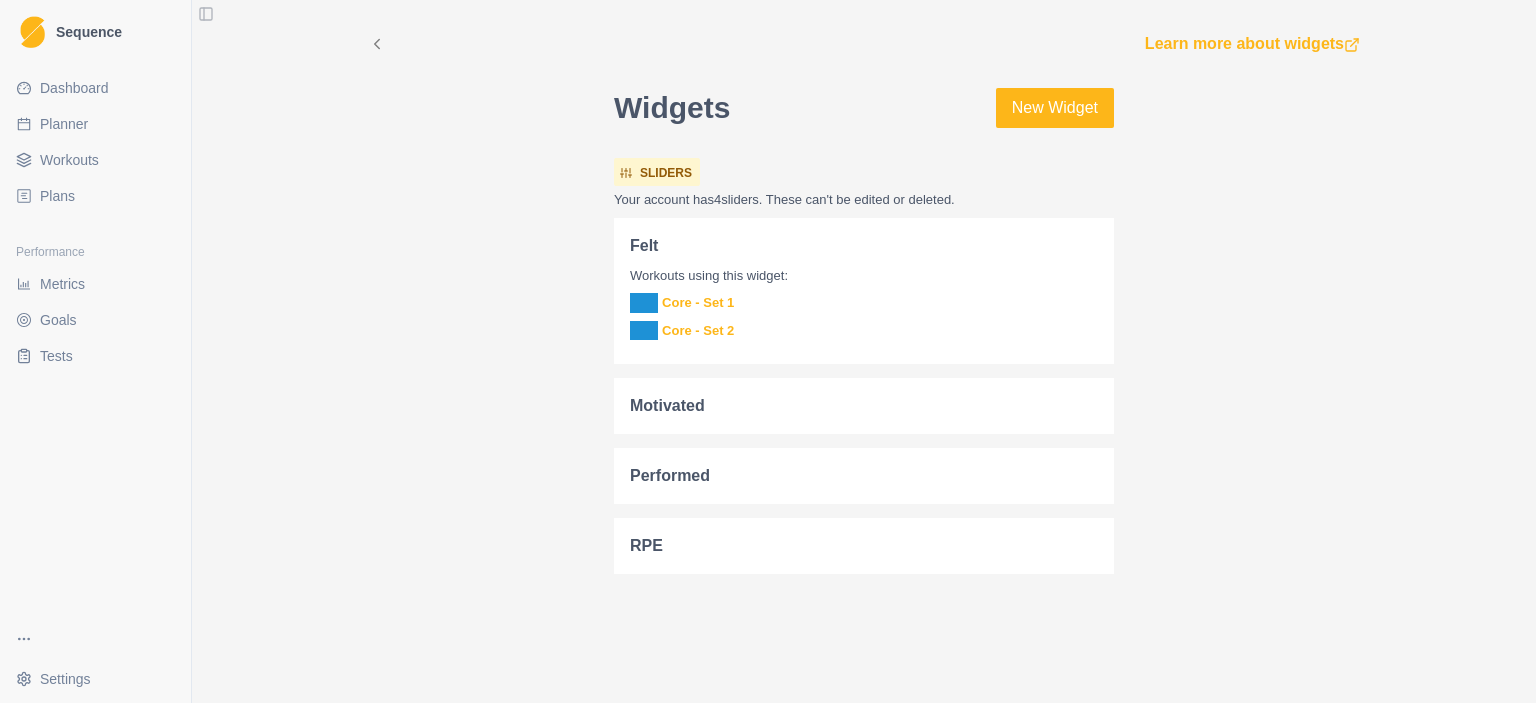 click on "performed" at bounding box center [864, 476] 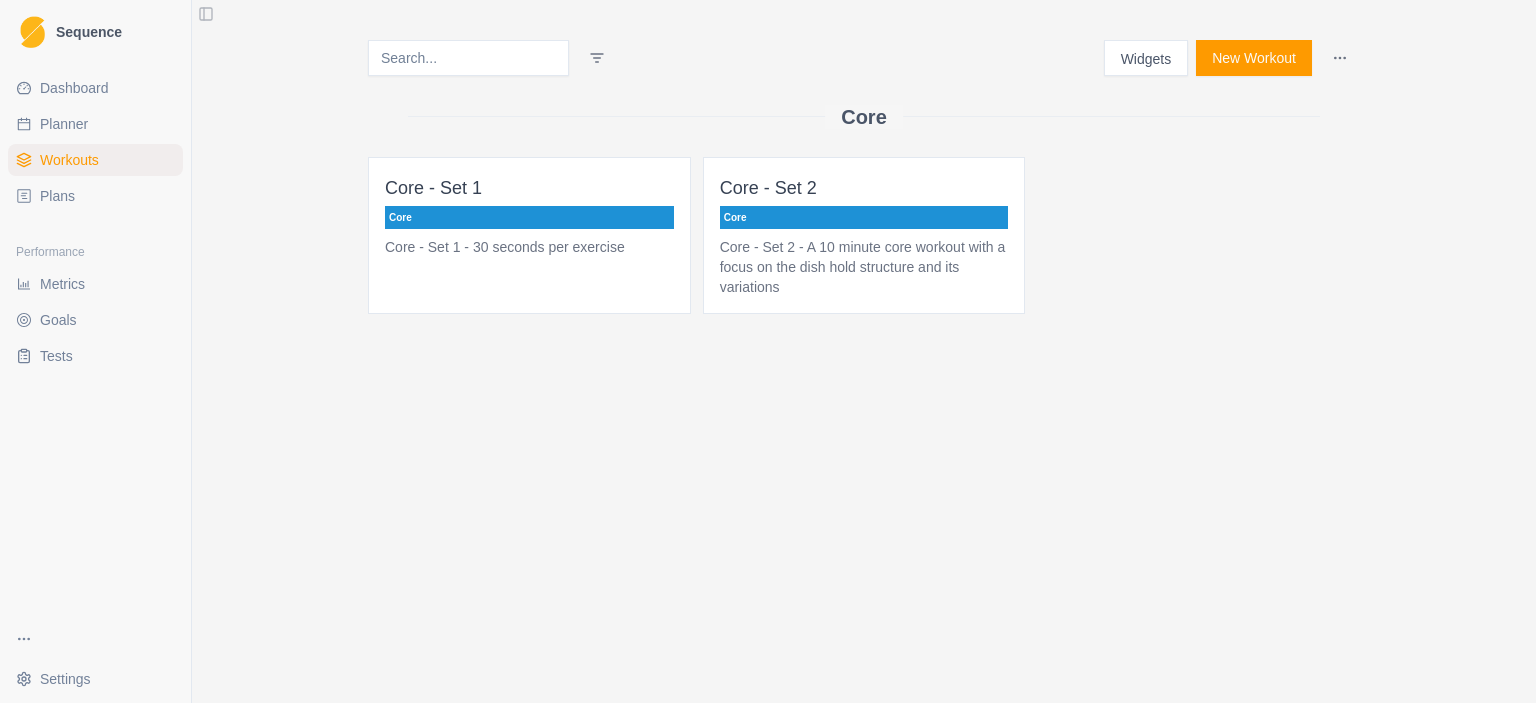 click on "Plans" at bounding box center (57, 196) 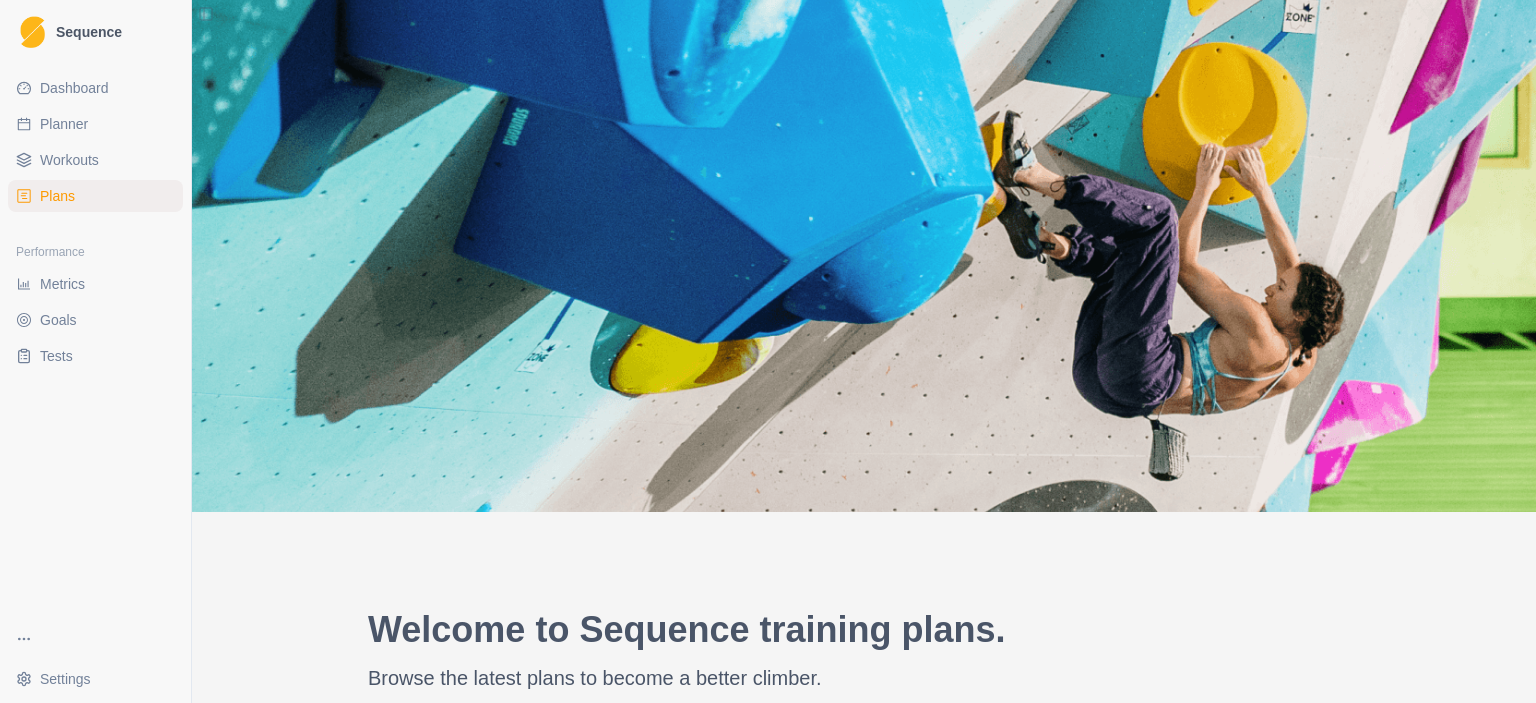 click on "Planner" at bounding box center (64, 124) 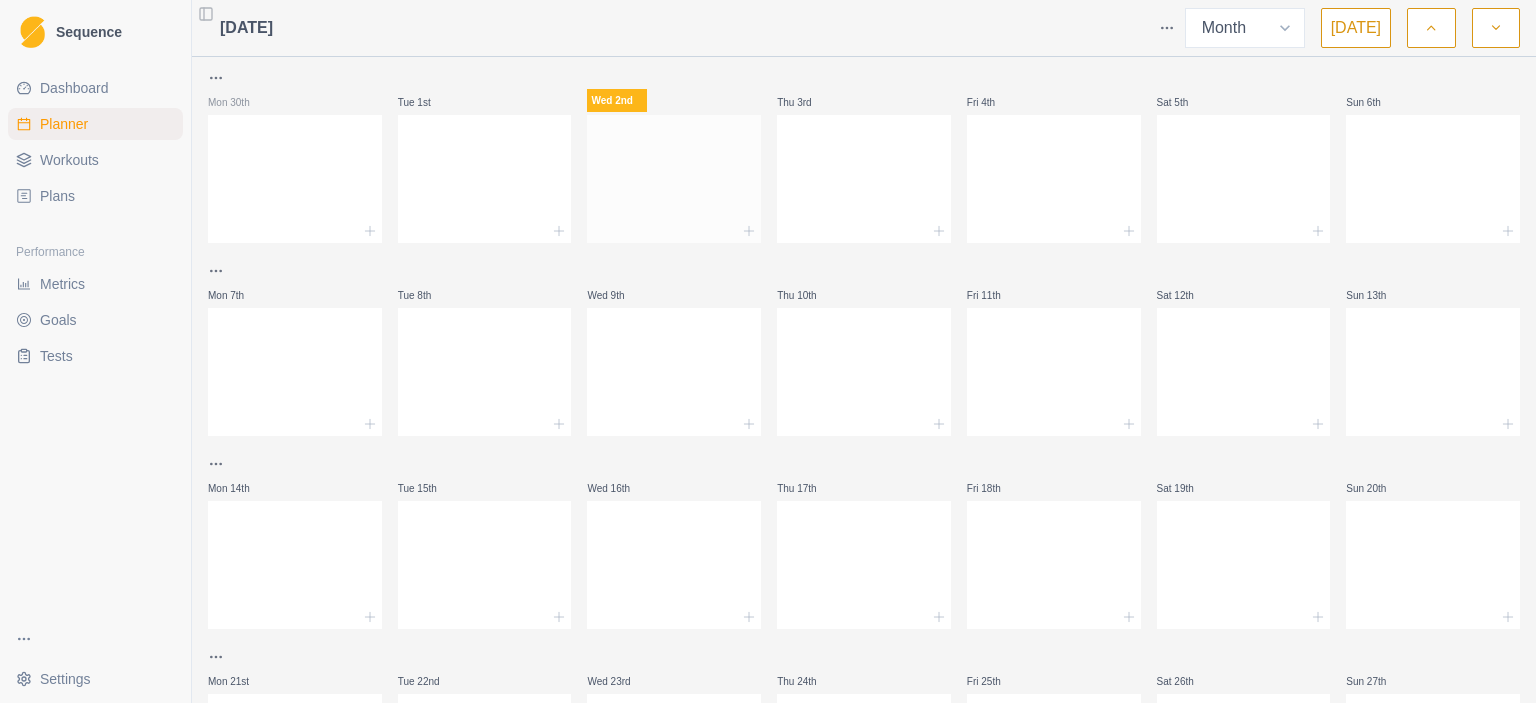click at bounding box center (674, 175) 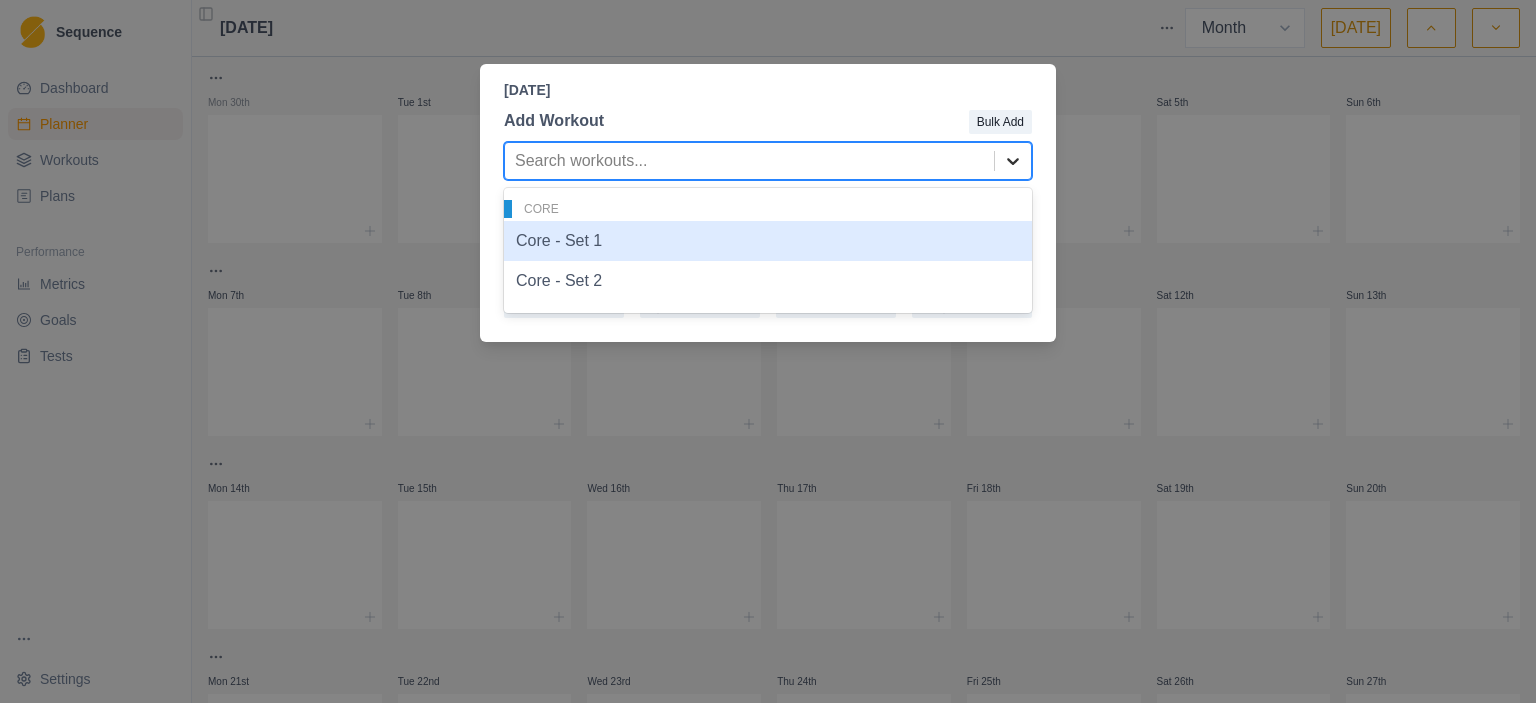 click 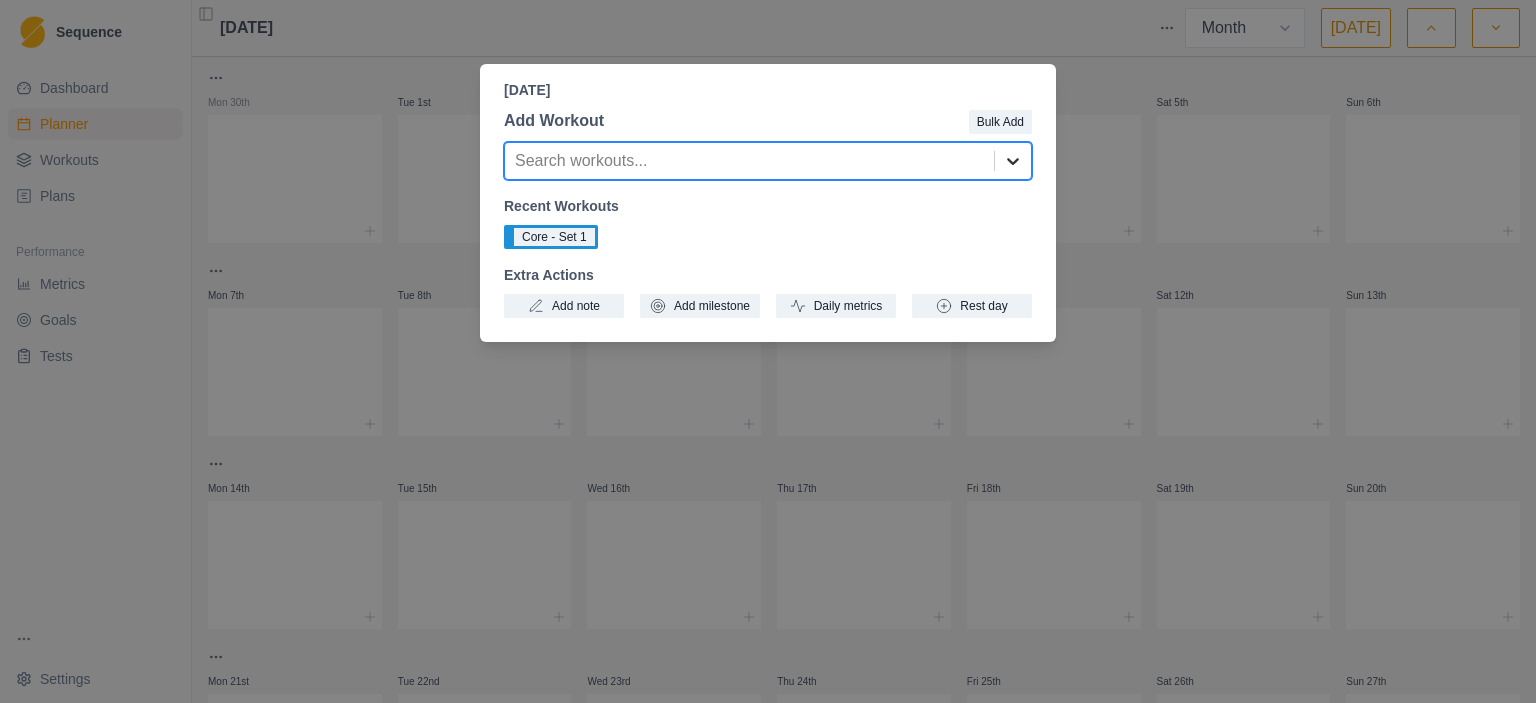 click 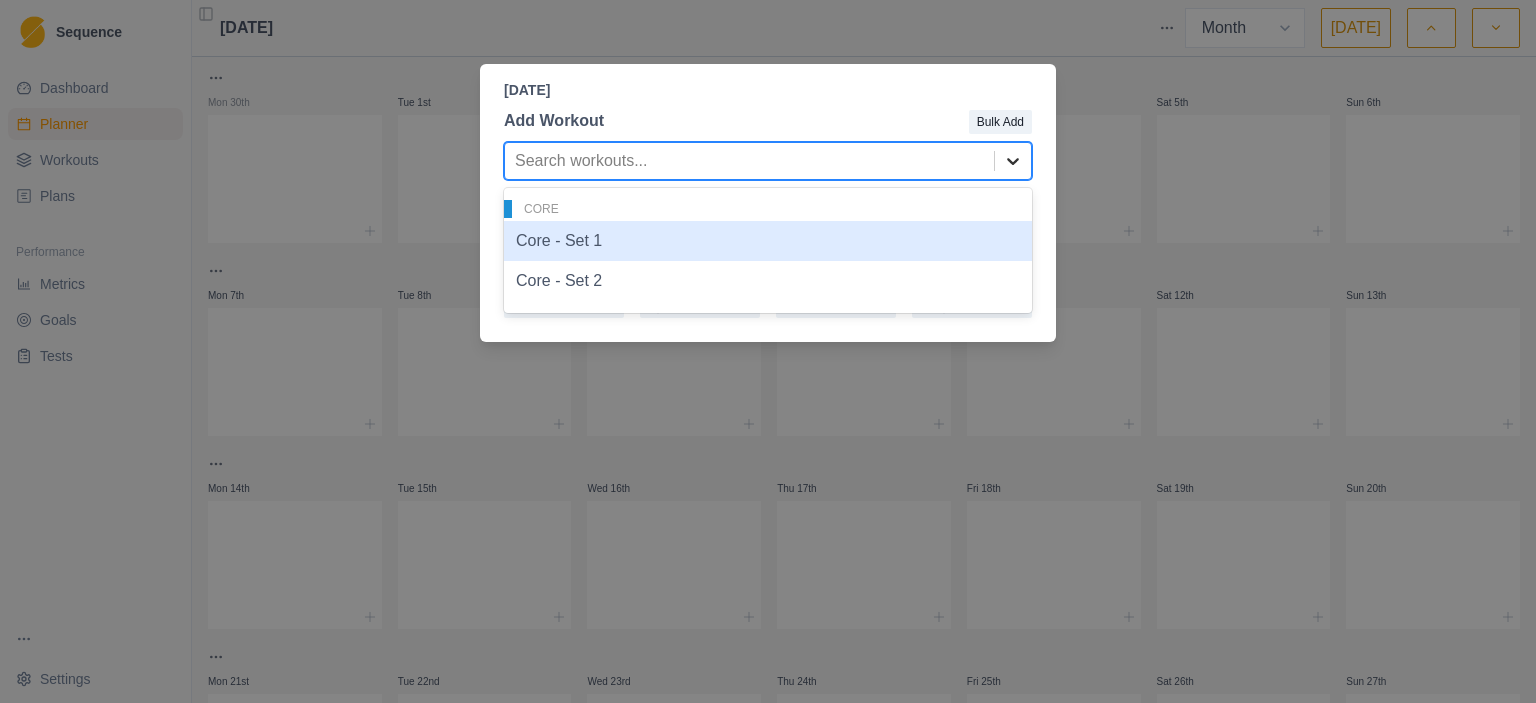 click 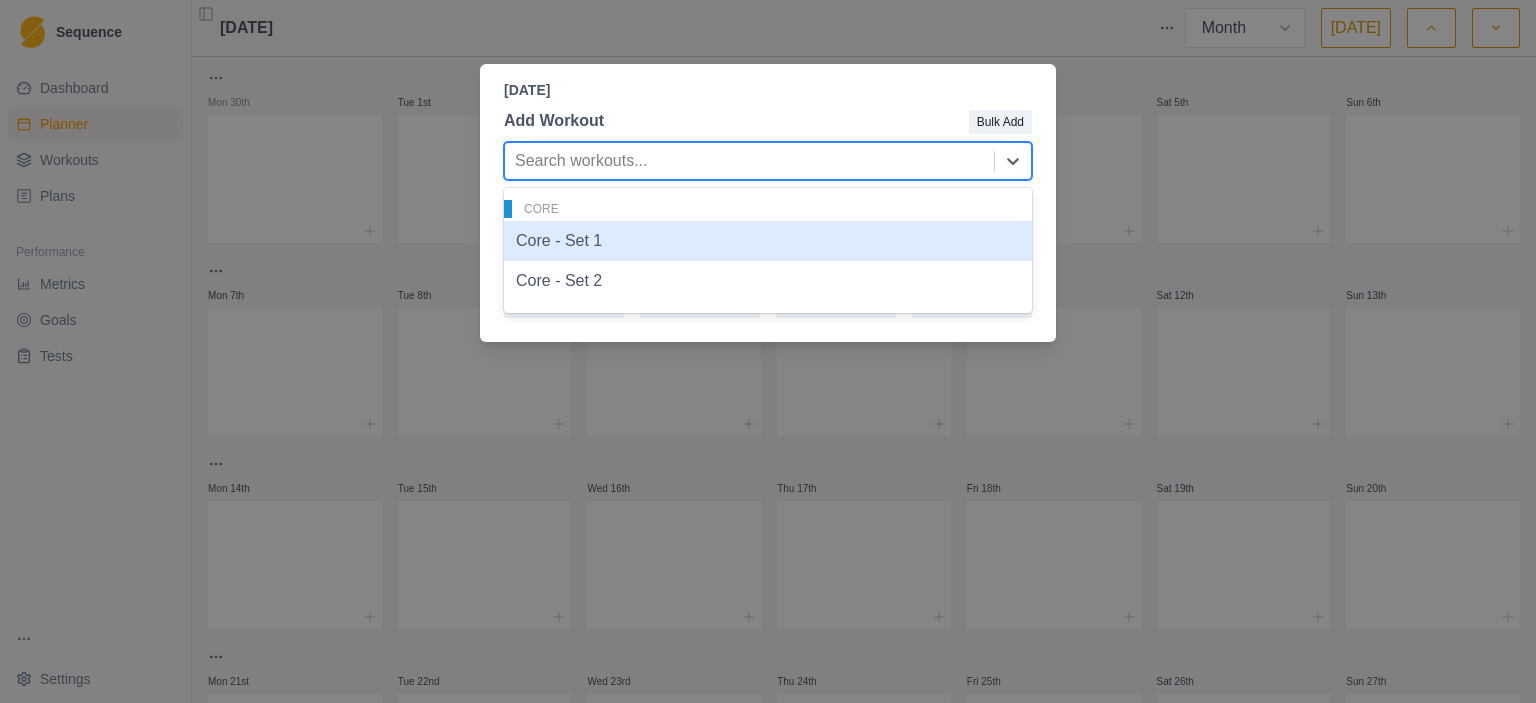 click on "Core - Set 1" at bounding box center (768, 241) 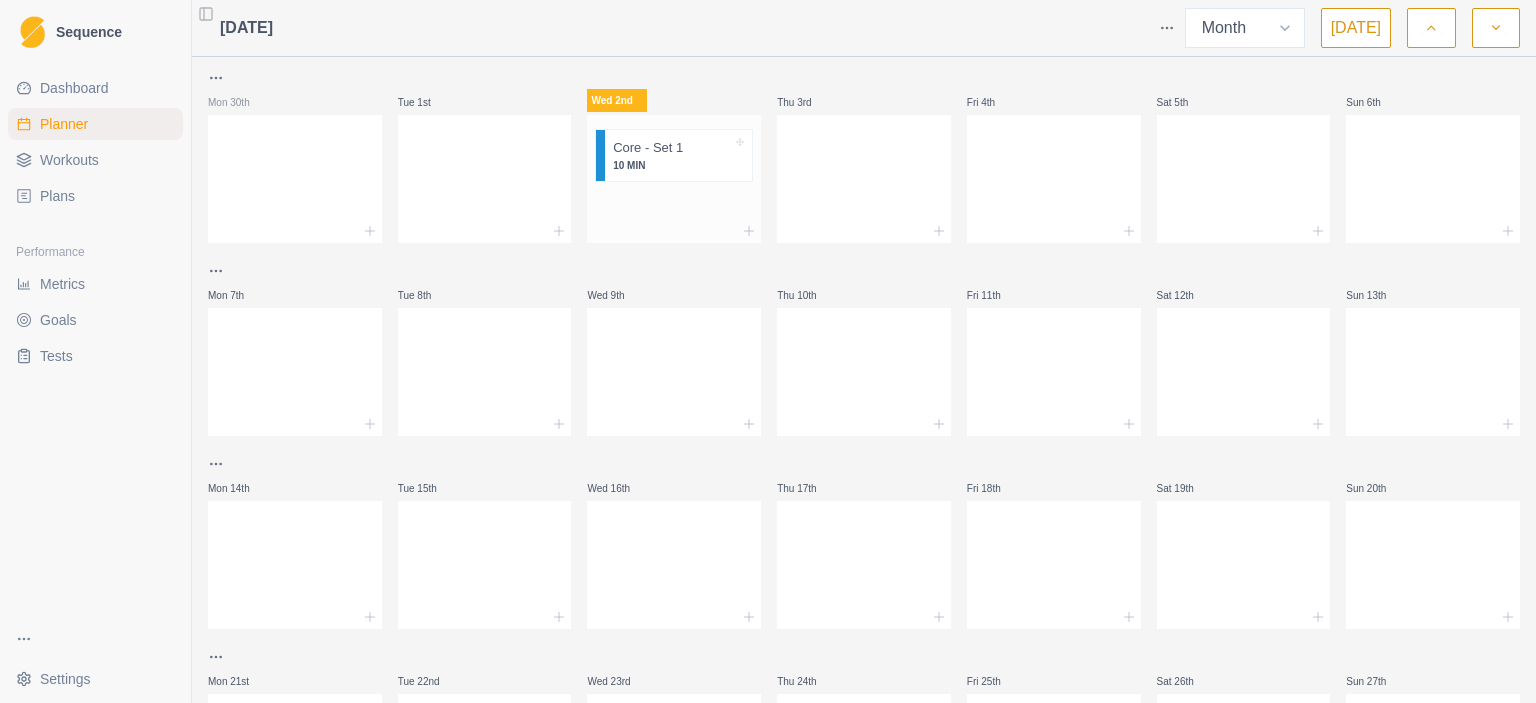 click on "Core - Set 1" at bounding box center (648, 148) 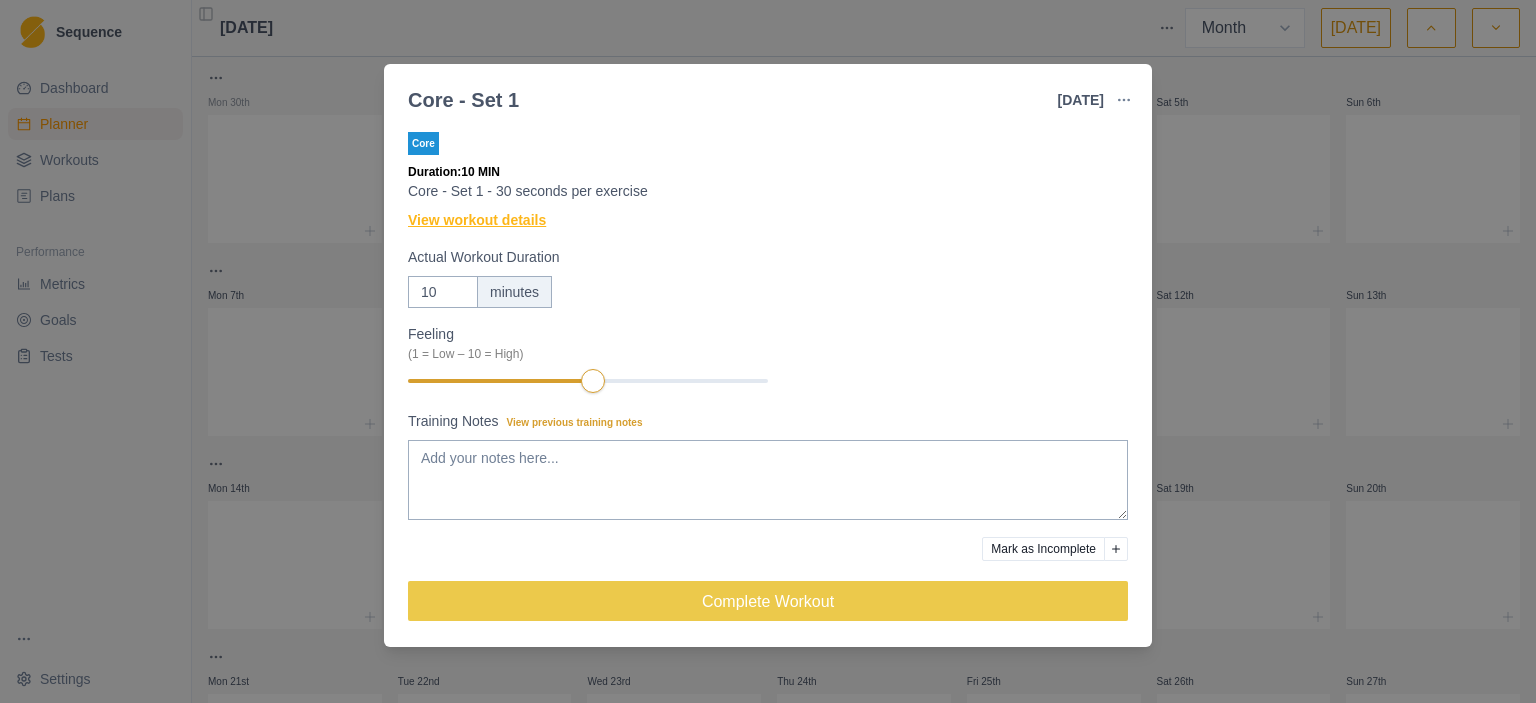 click on "View workout details" at bounding box center [477, 220] 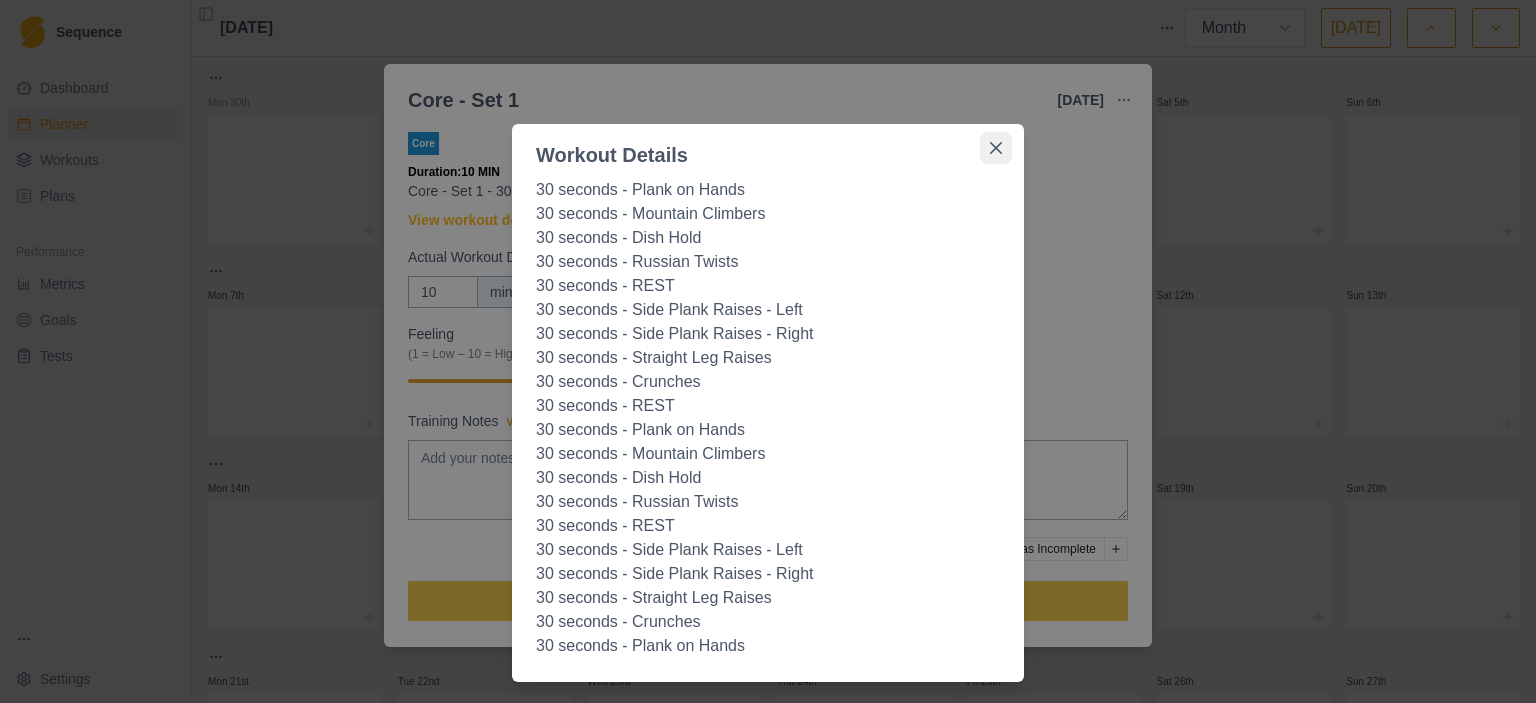 click 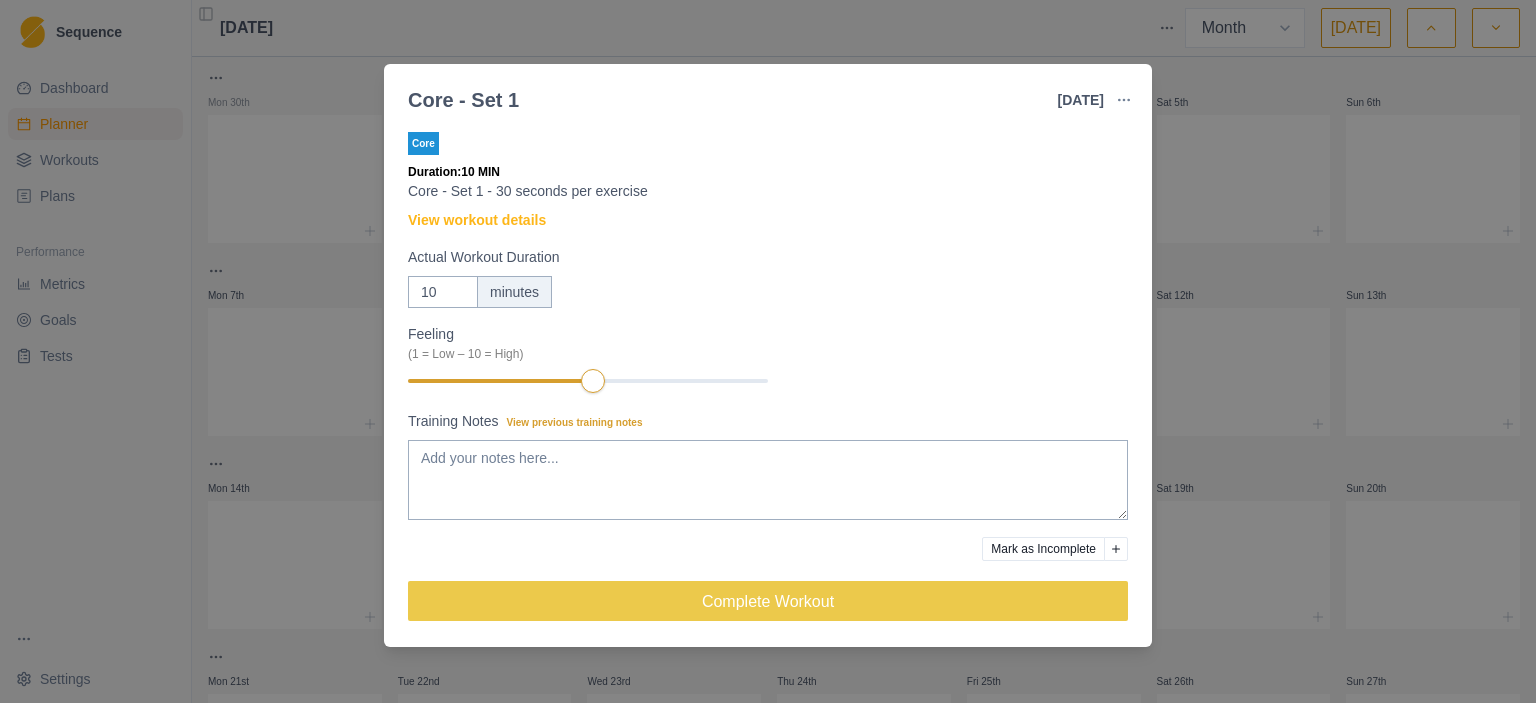 click on "Core - Set 1 [DATE] Link To Goal View Workout Metrics Edit Original Workout Reschedule Workout Remove From Schedule Core Duration:  10 MIN Core - Set 1 - 30 seconds per exercise View workout details Actual Workout Duration 10 minutes Feeling (1 = Low – 10 = High) Training Notes View previous training notes Mark as Incomplete Complete Workout" at bounding box center [768, 351] 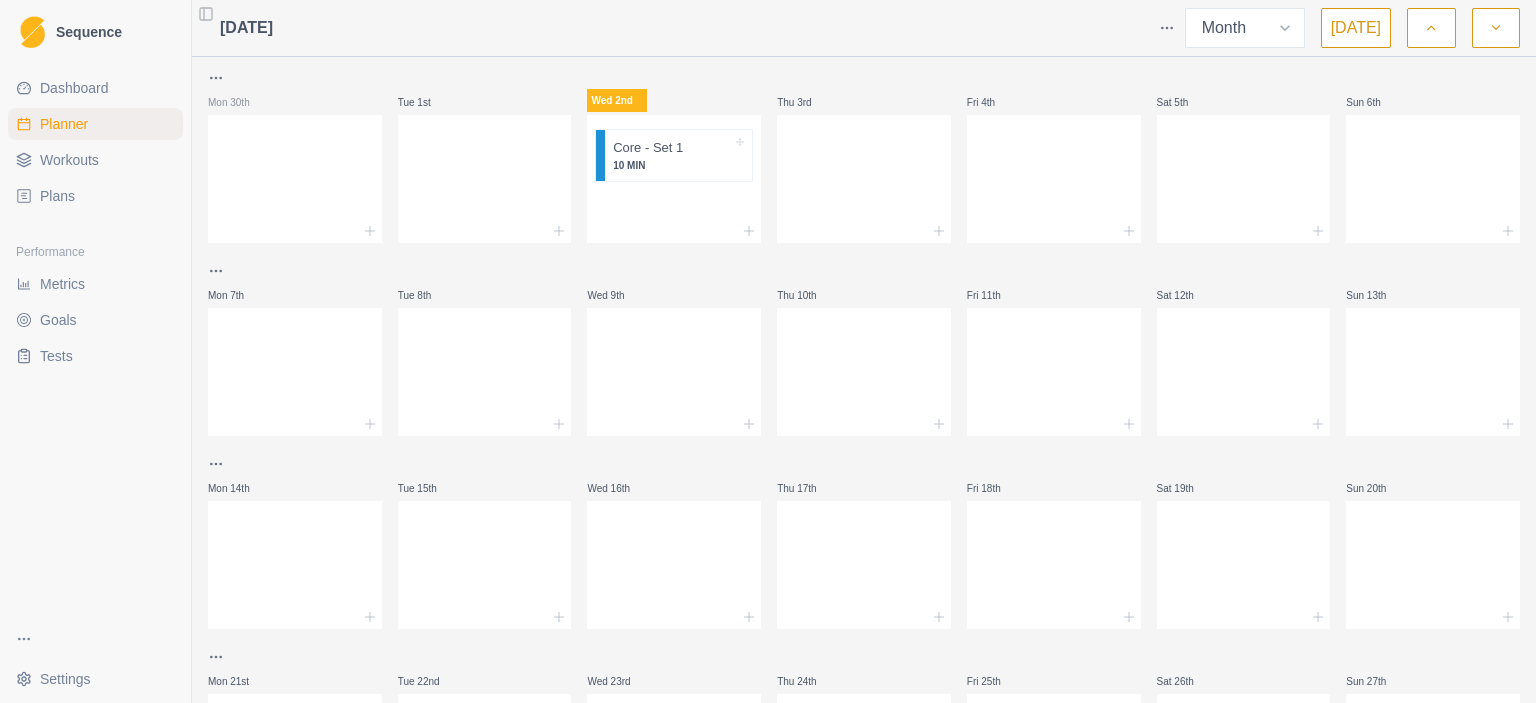 click on "Tests" at bounding box center [56, 356] 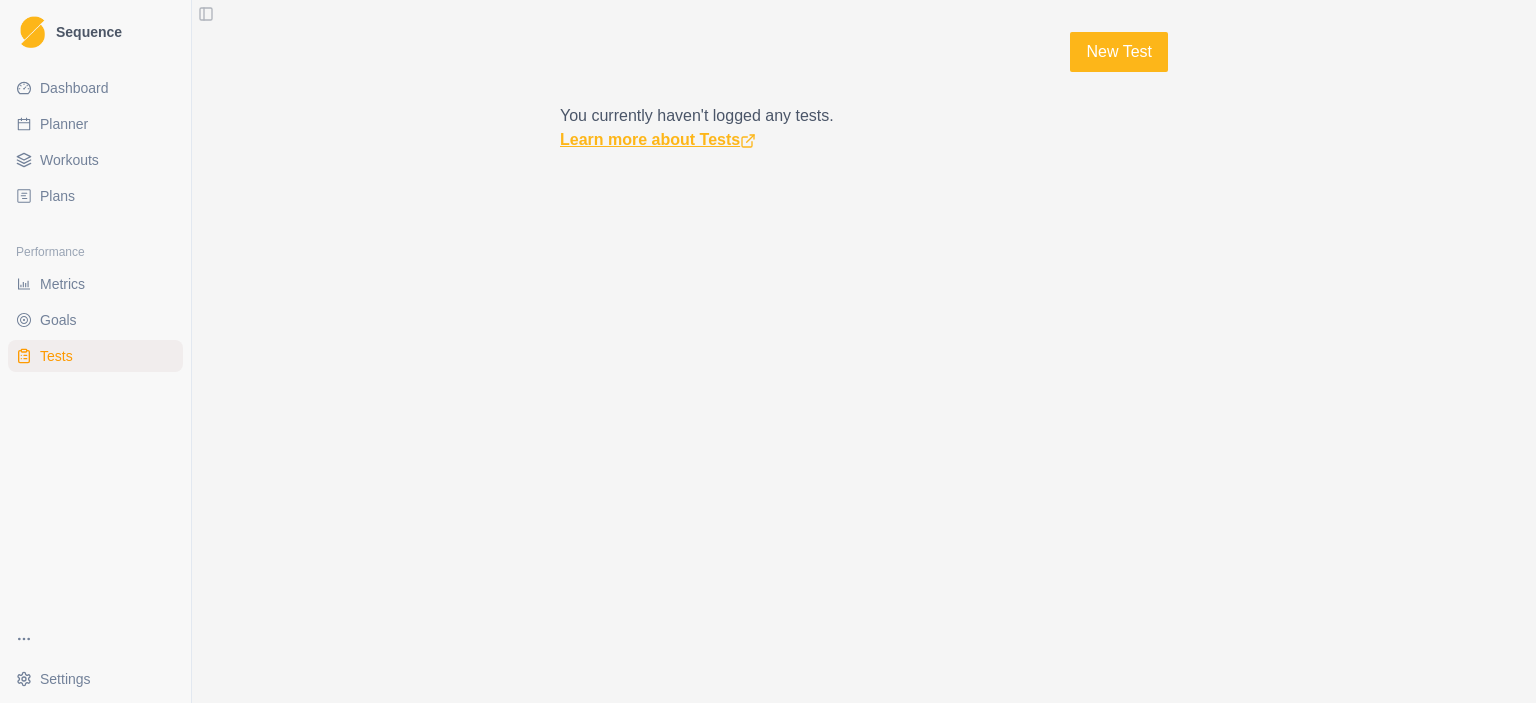 click on "Learn more about Tests" at bounding box center (658, 139) 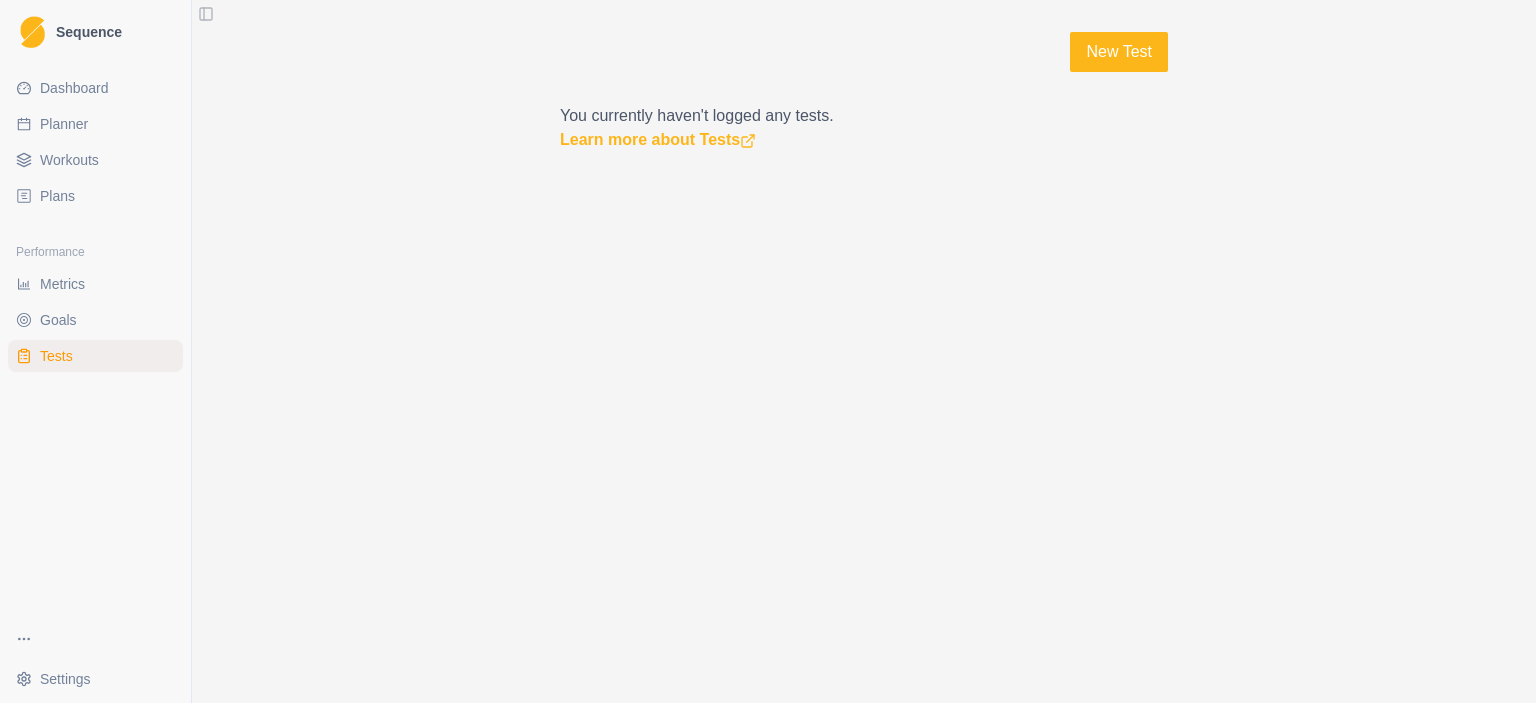 click on "Plans" at bounding box center (95, 196) 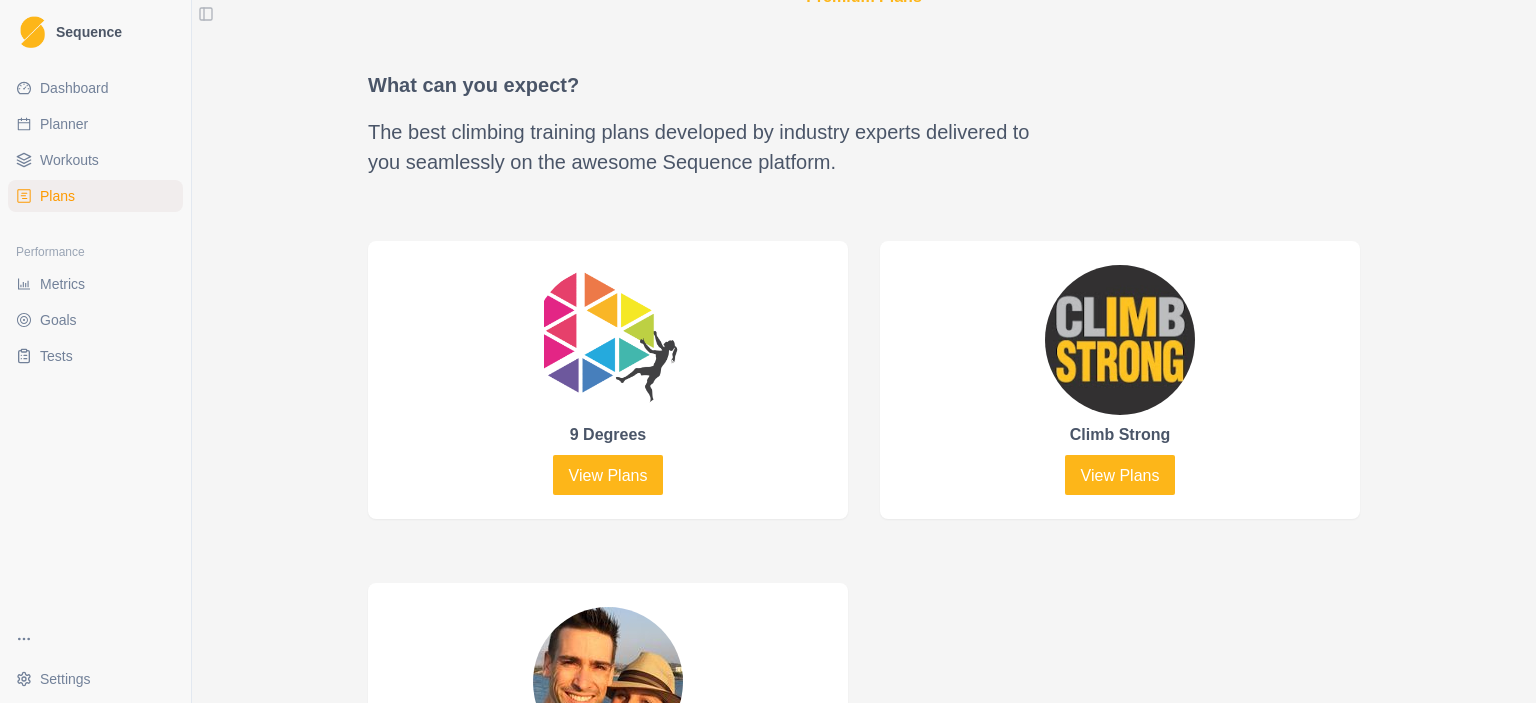 scroll, scrollTop: 844, scrollLeft: 0, axis: vertical 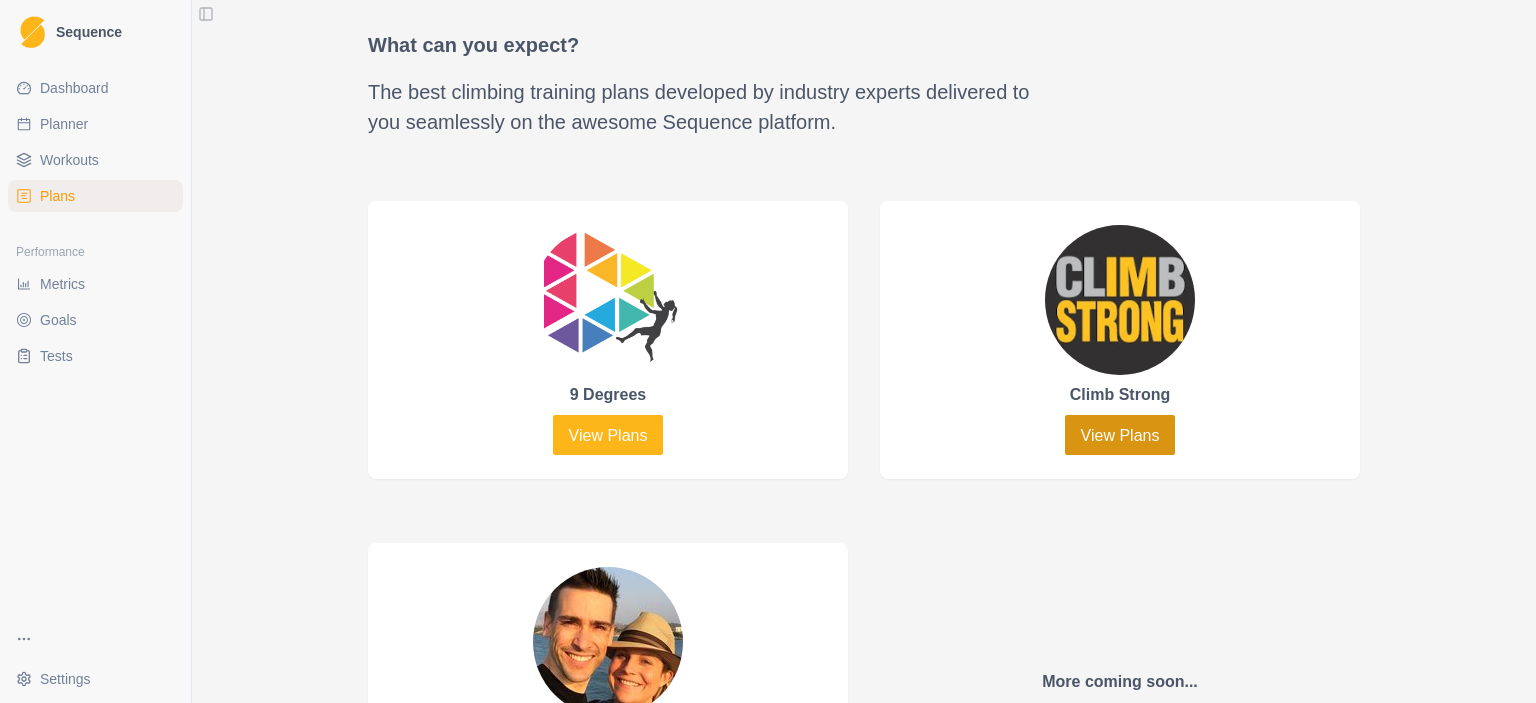 click on "View Plans" at bounding box center [1120, 435] 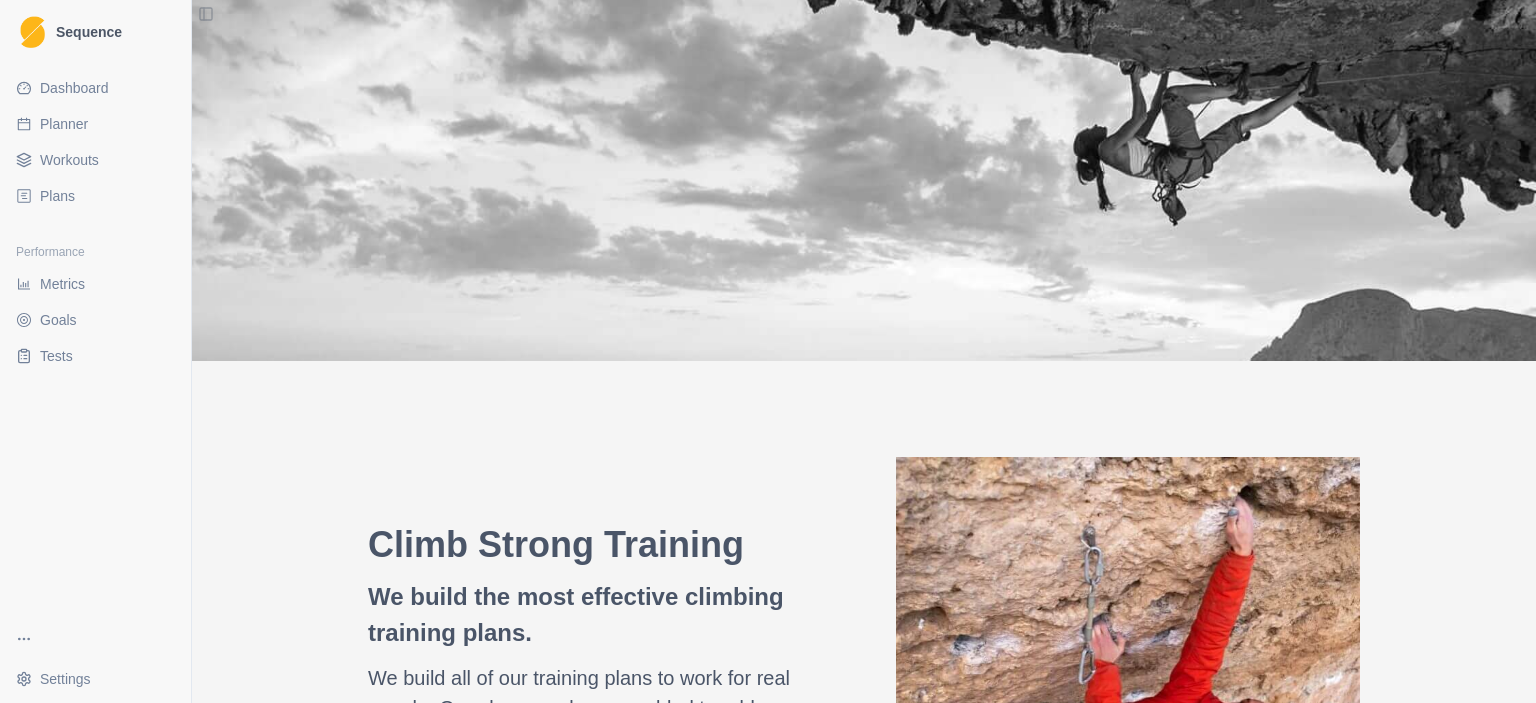 scroll, scrollTop: 663, scrollLeft: 0, axis: vertical 